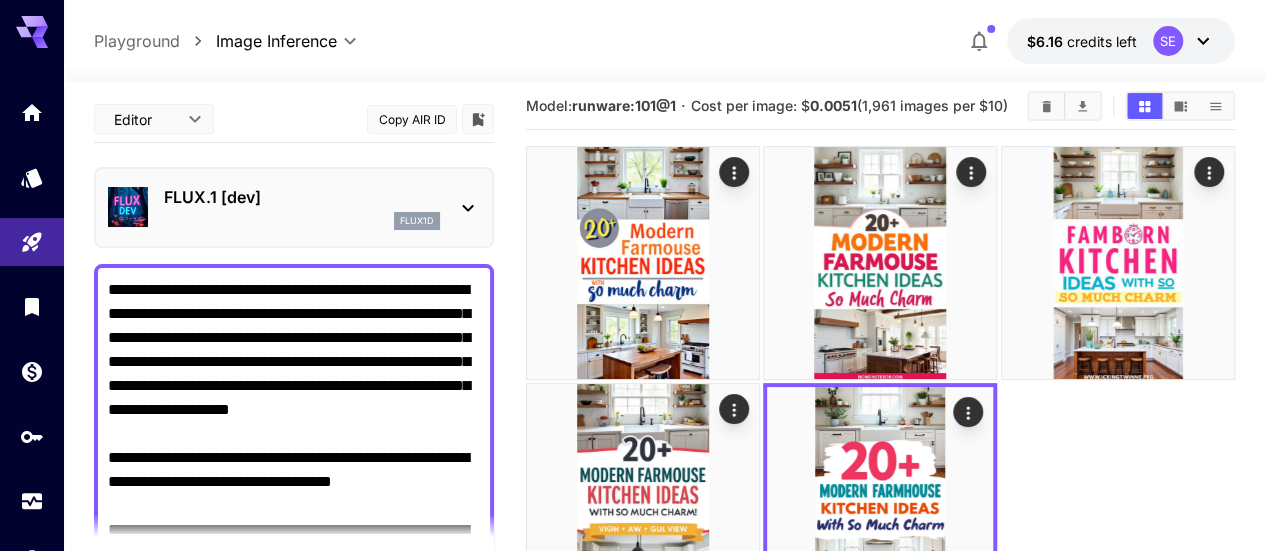 scroll, scrollTop: 0, scrollLeft: 0, axis: both 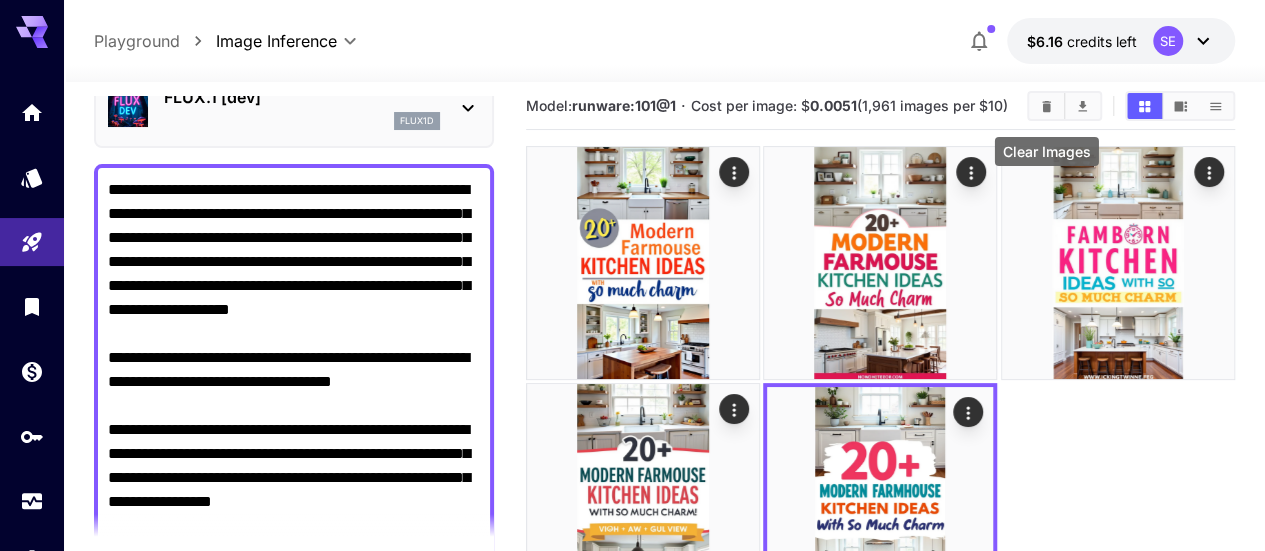 click 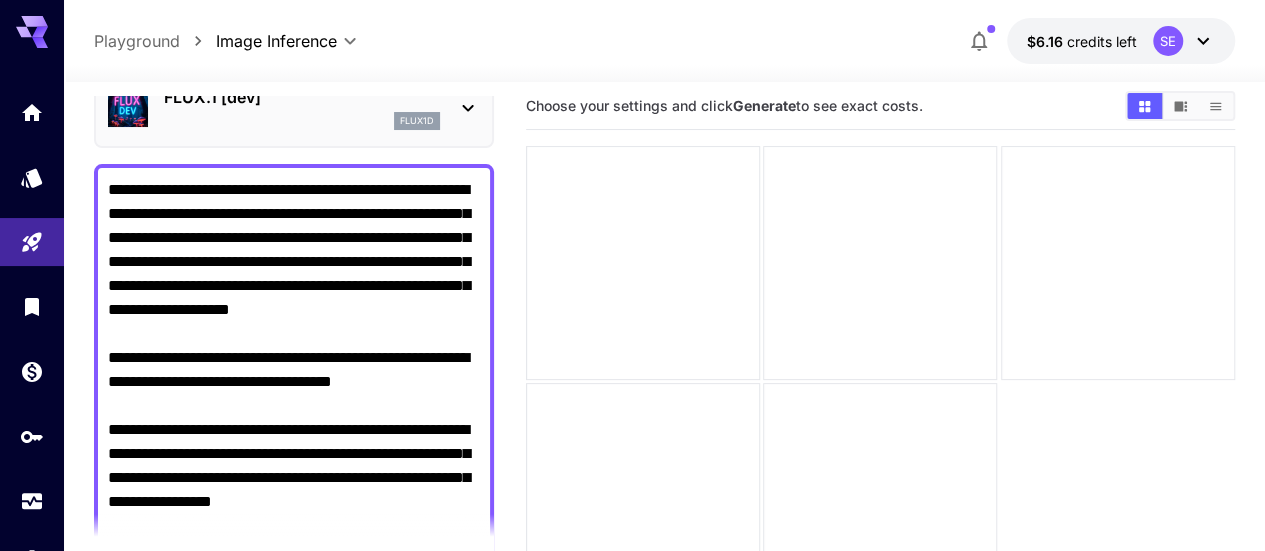 click on "**********" at bounding box center (294, 454) 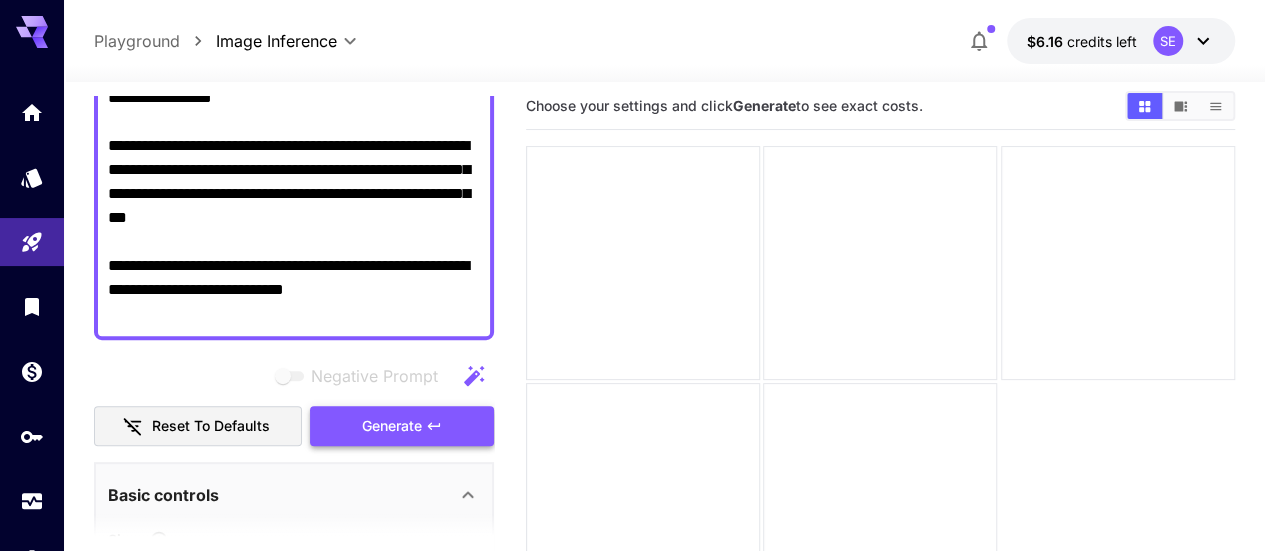 scroll, scrollTop: 600, scrollLeft: 0, axis: vertical 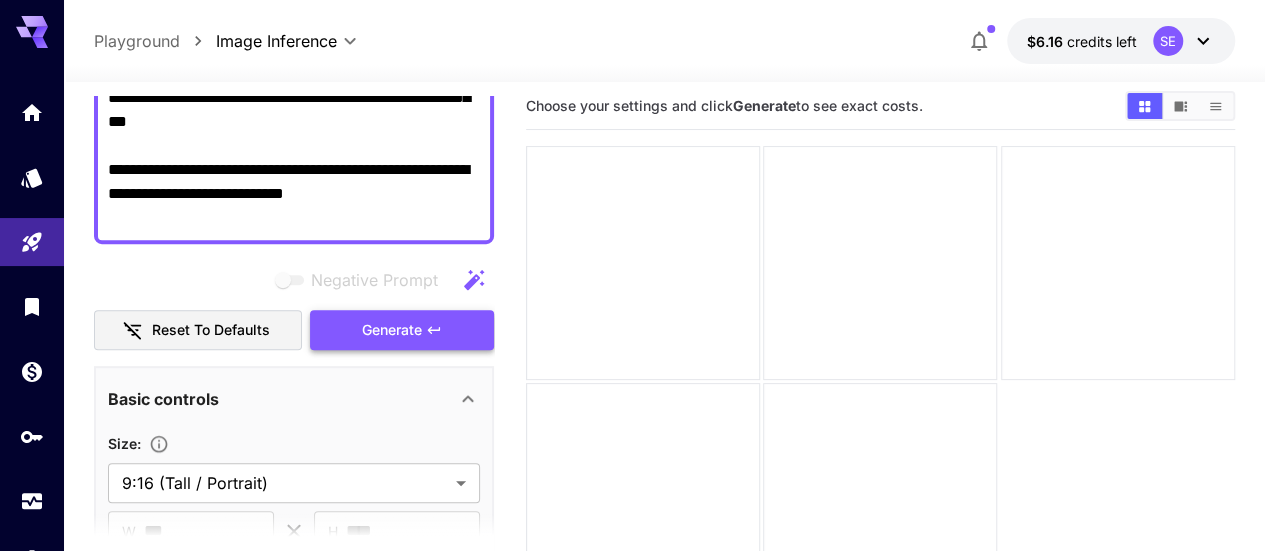 click 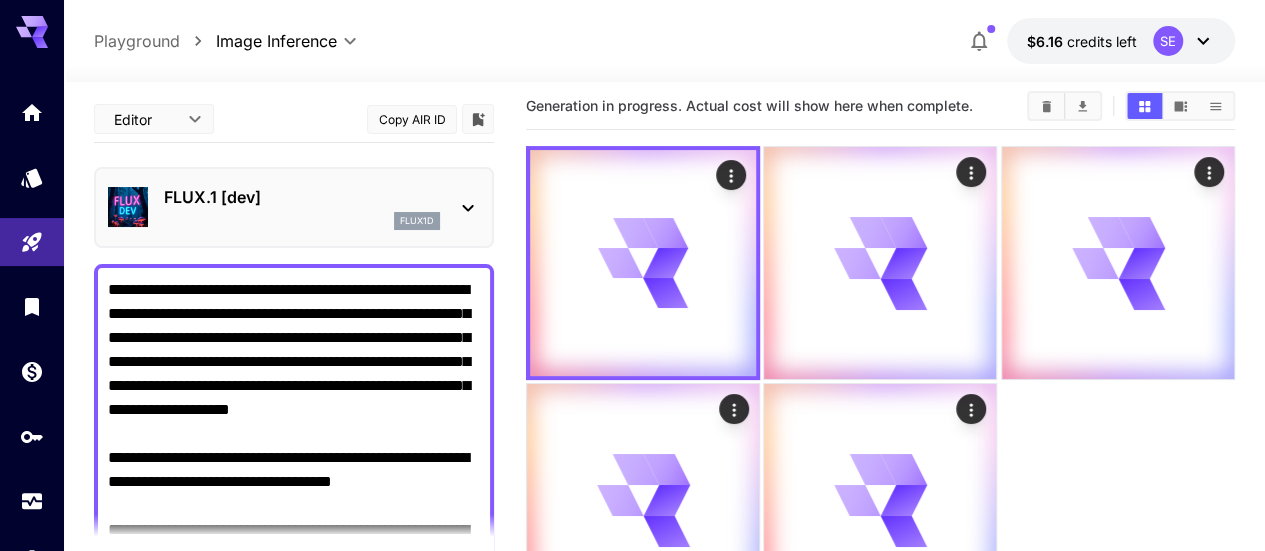 scroll, scrollTop: 100, scrollLeft: 0, axis: vertical 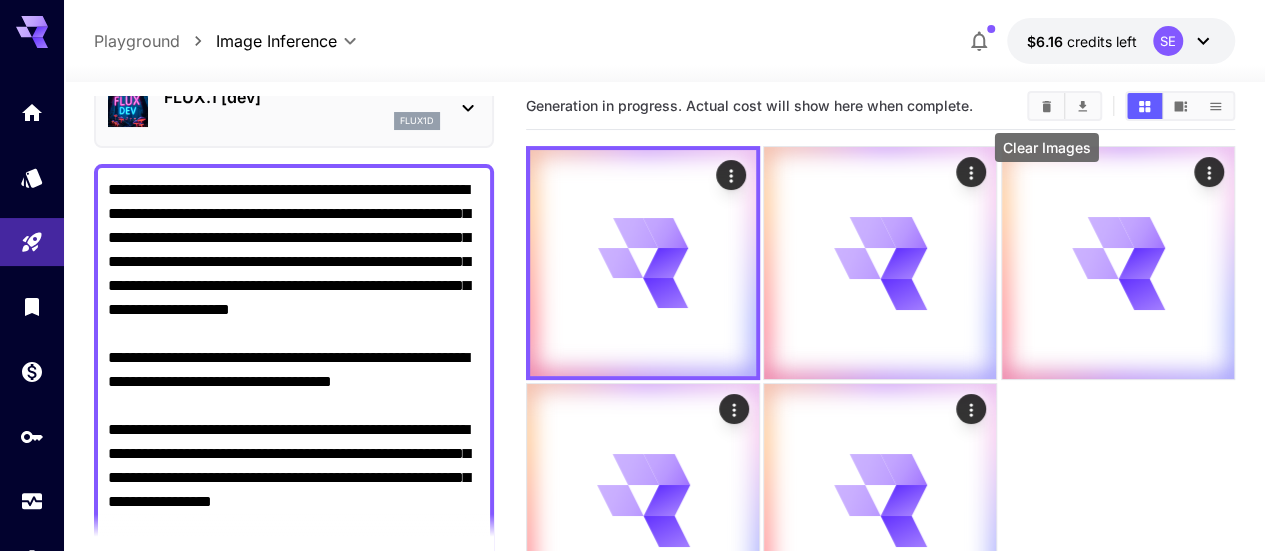 click 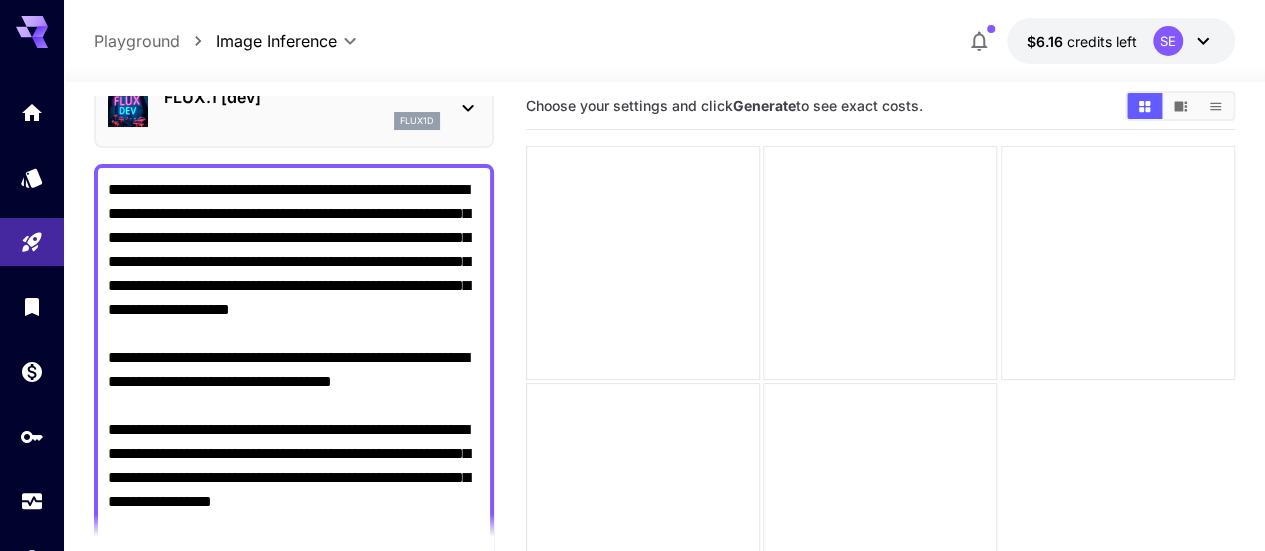 click on "**********" at bounding box center [294, 454] 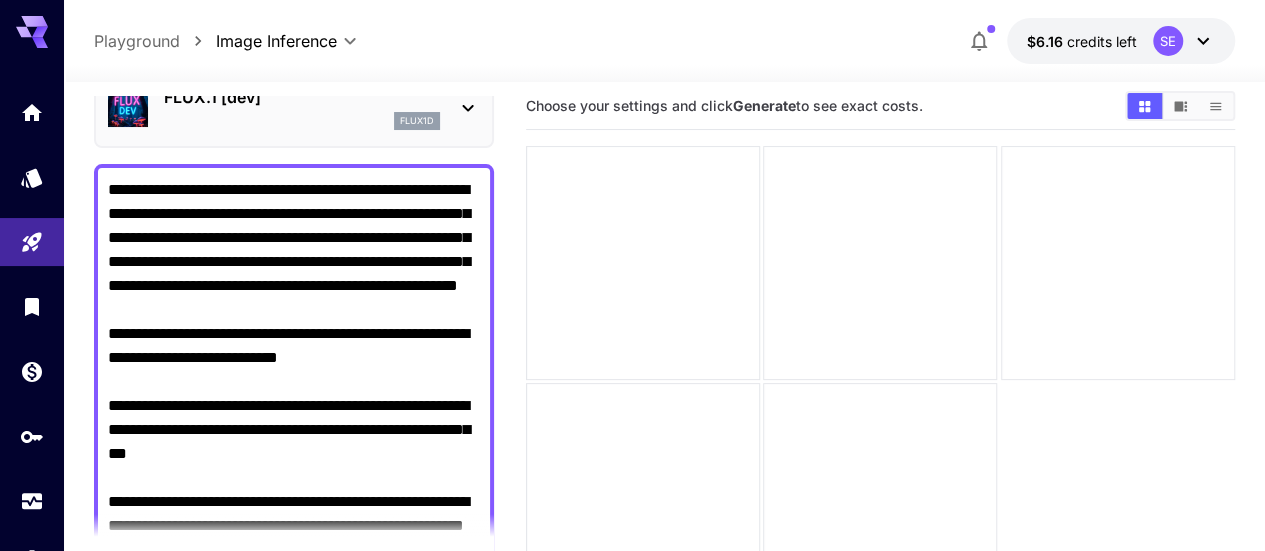 scroll, scrollTop: 28, scrollLeft: 0, axis: vertical 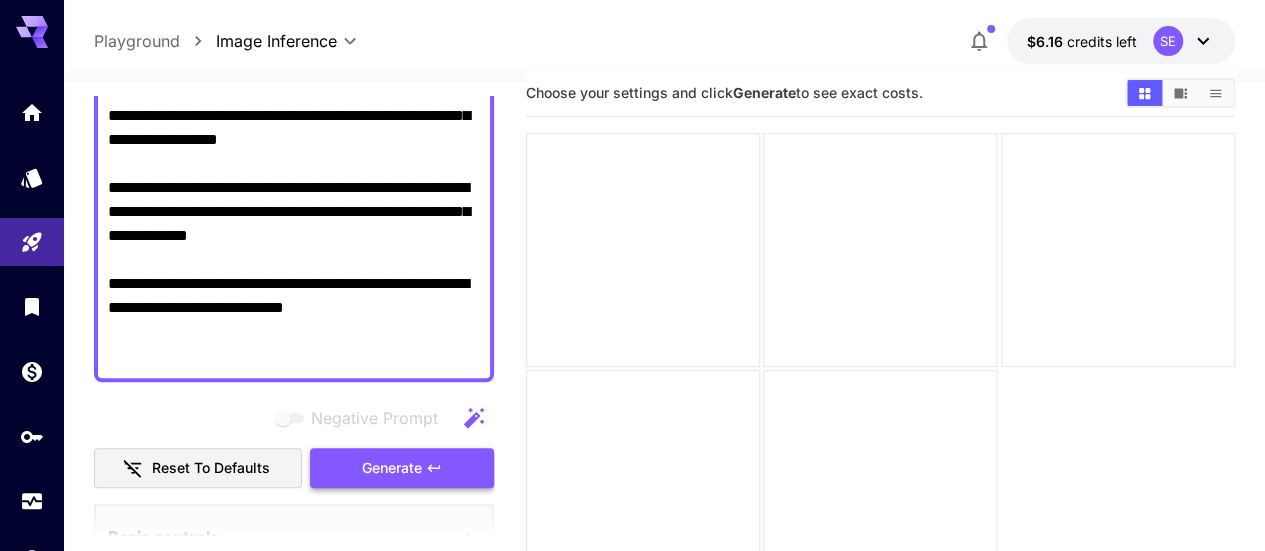 click on "Generate" at bounding box center (402, 468) 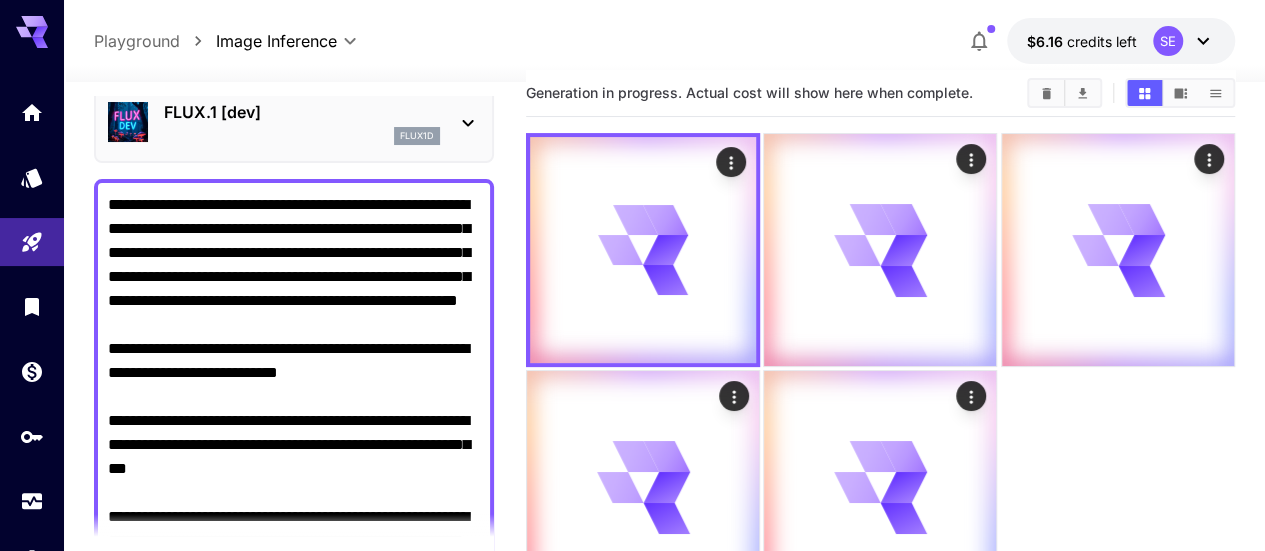 scroll, scrollTop: 82, scrollLeft: 0, axis: vertical 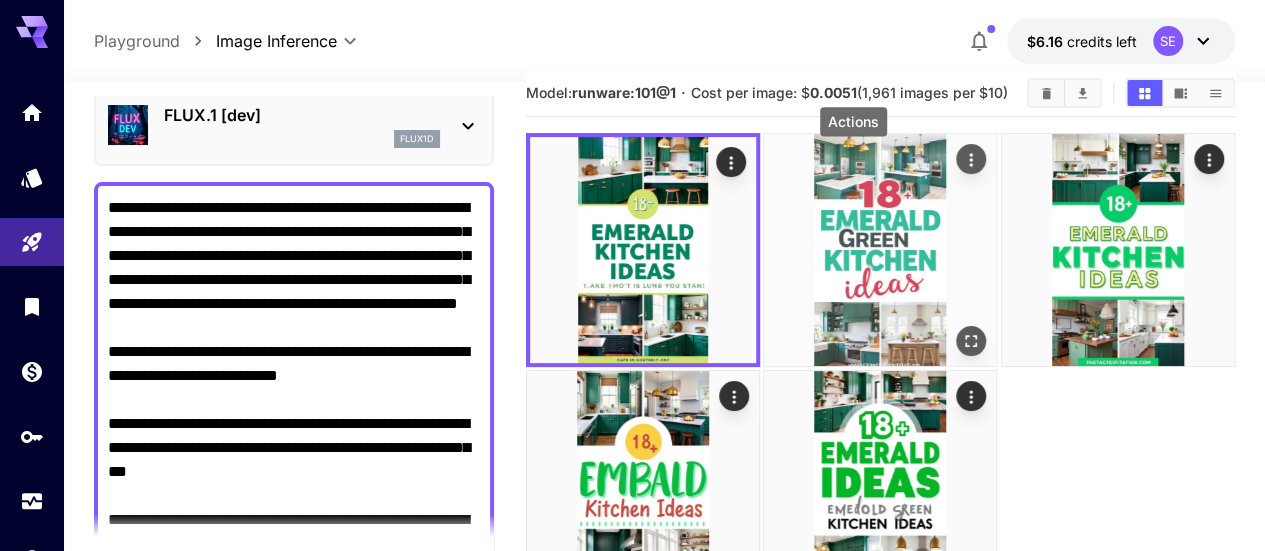 click 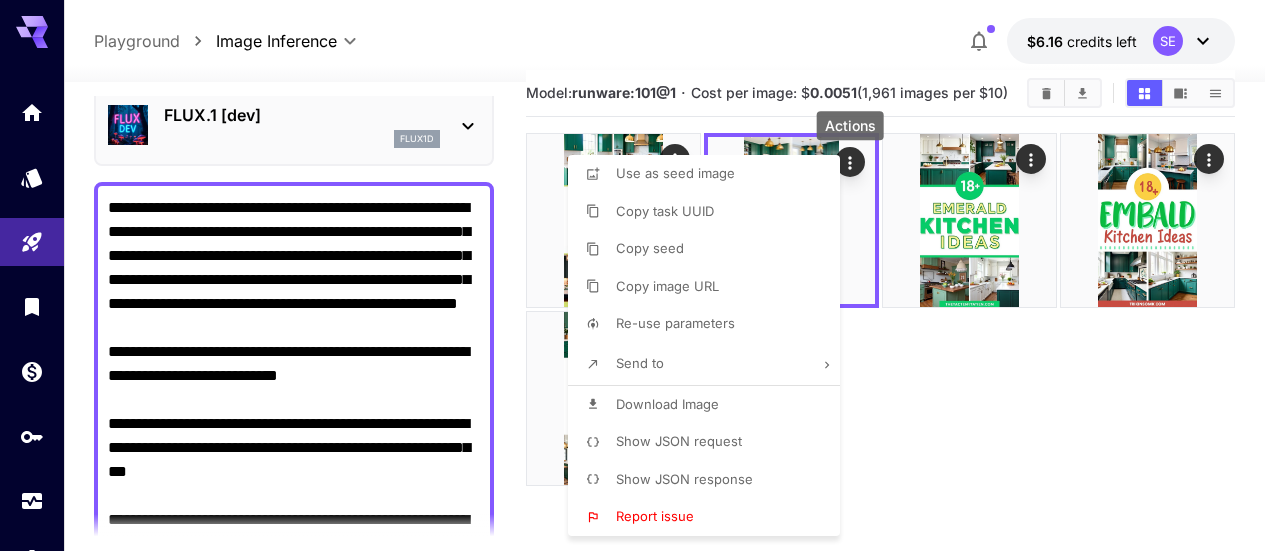 click on "Download Image" at bounding box center [667, 404] 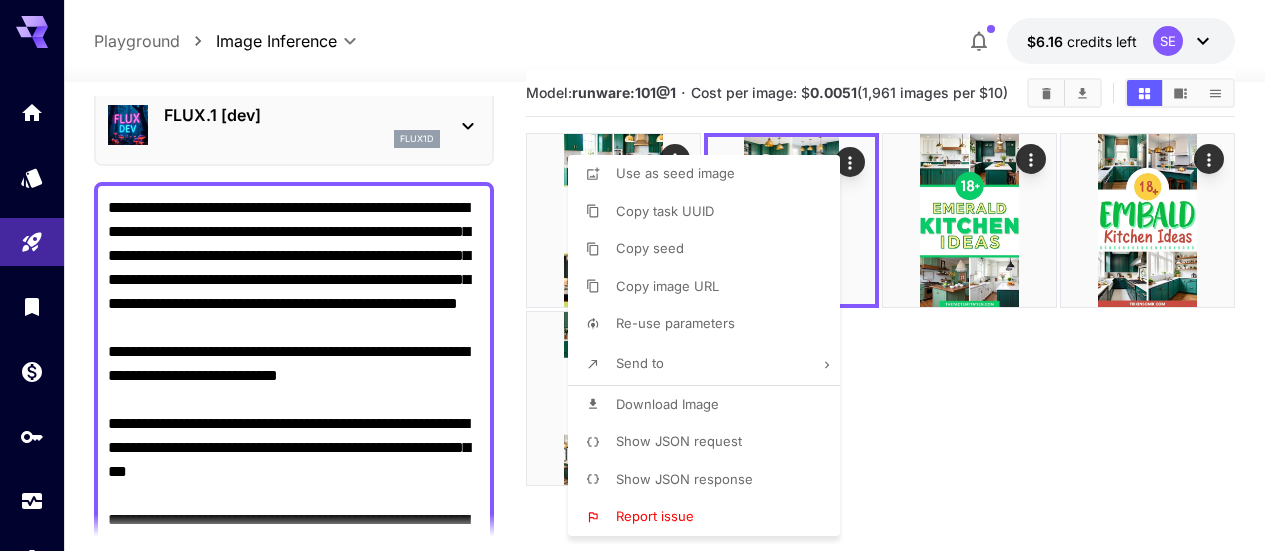 click at bounding box center [640, 275] 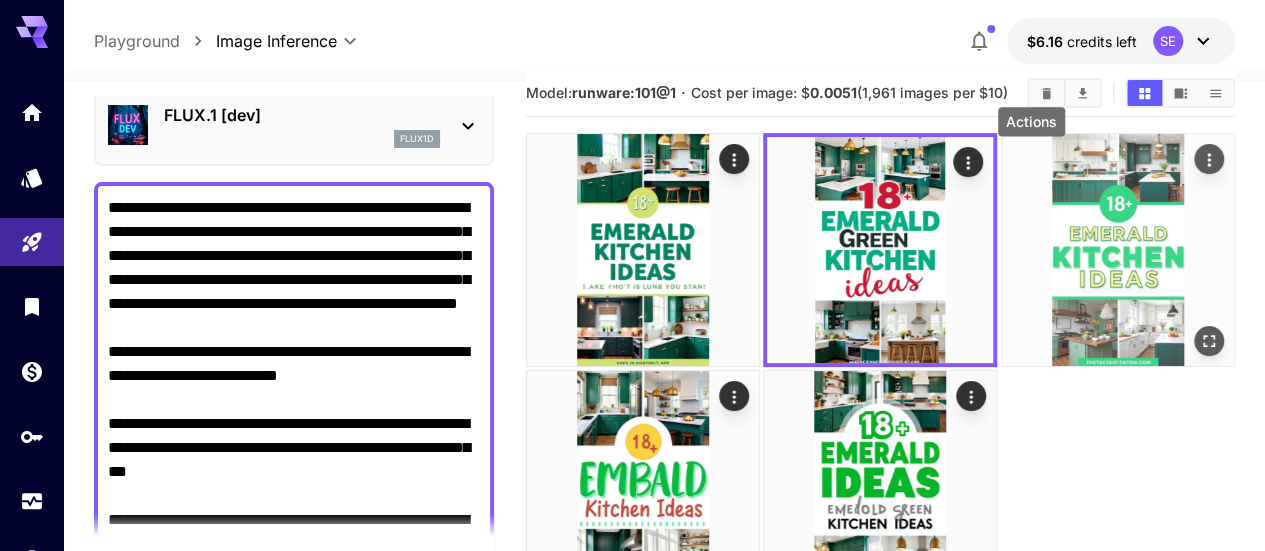 click 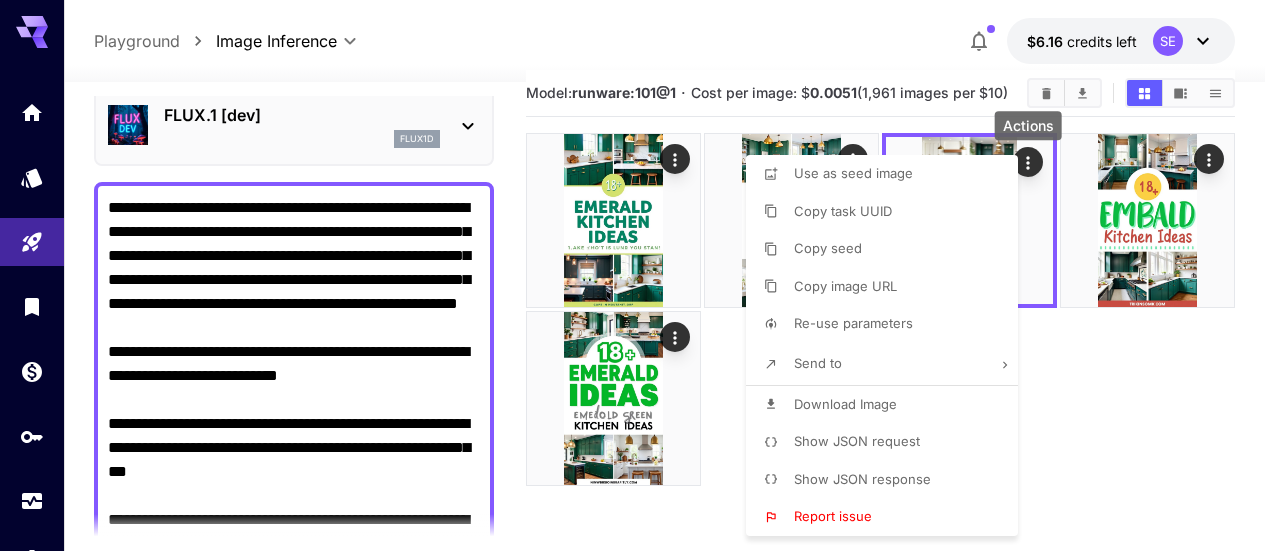 click on "Download Image" at bounding box center (845, 404) 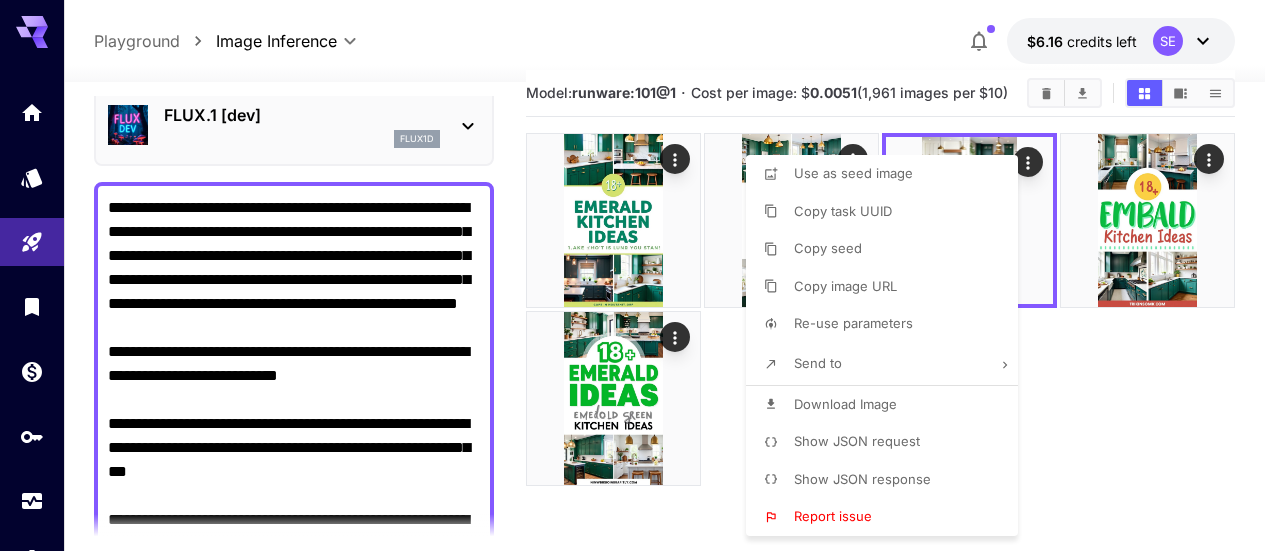 click at bounding box center [640, 275] 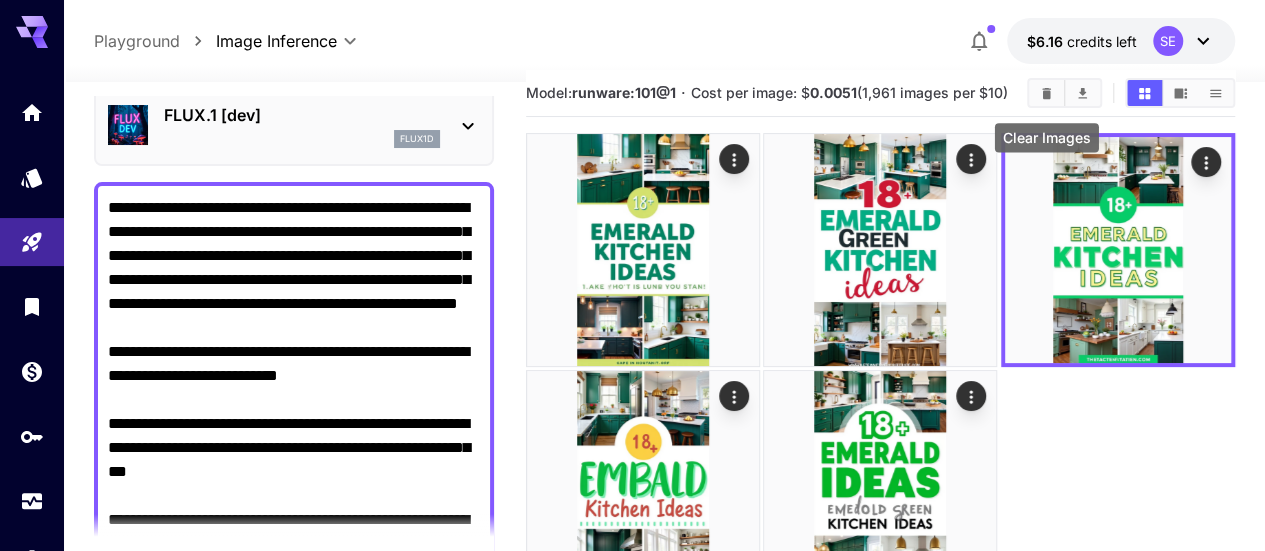 click 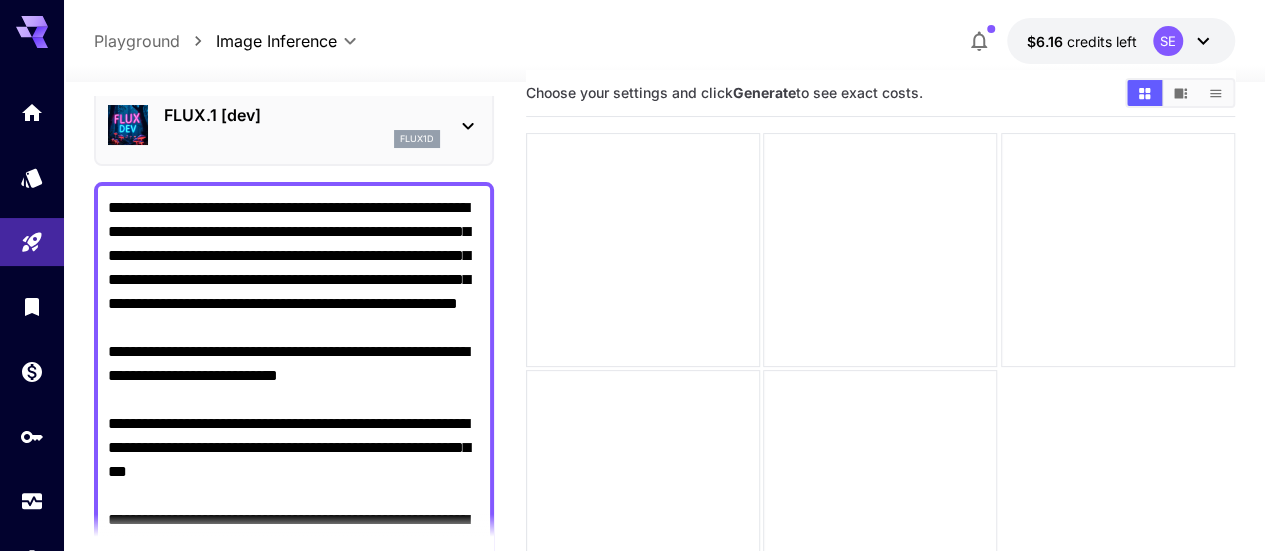 click on "**********" at bounding box center (294, 532) 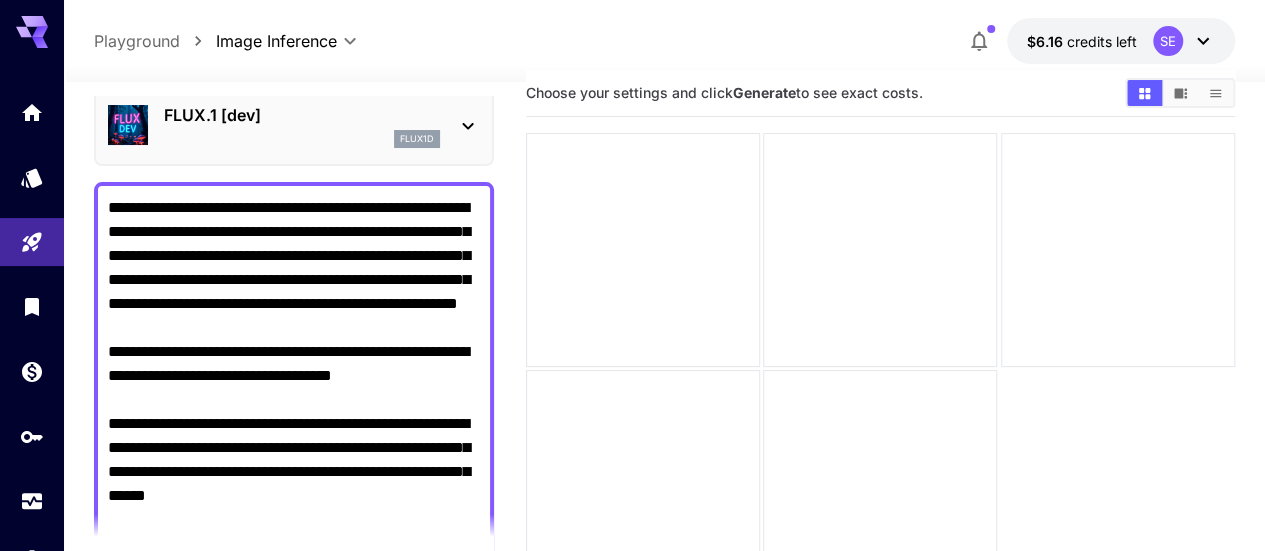 scroll, scrollTop: 42, scrollLeft: 0, axis: vertical 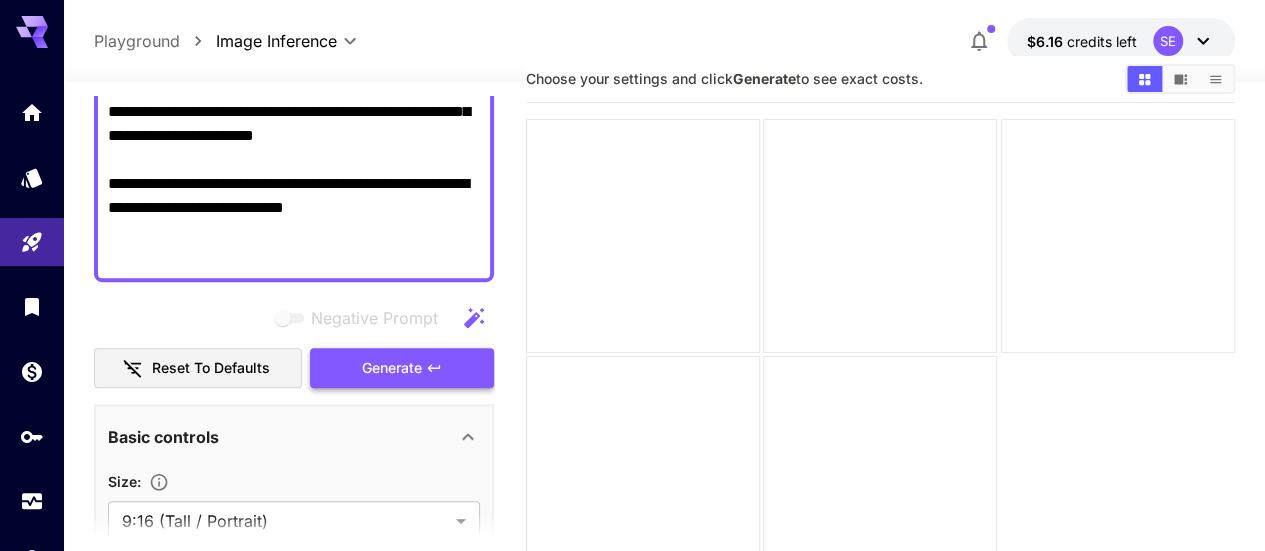 click on "Generate" at bounding box center (392, 368) 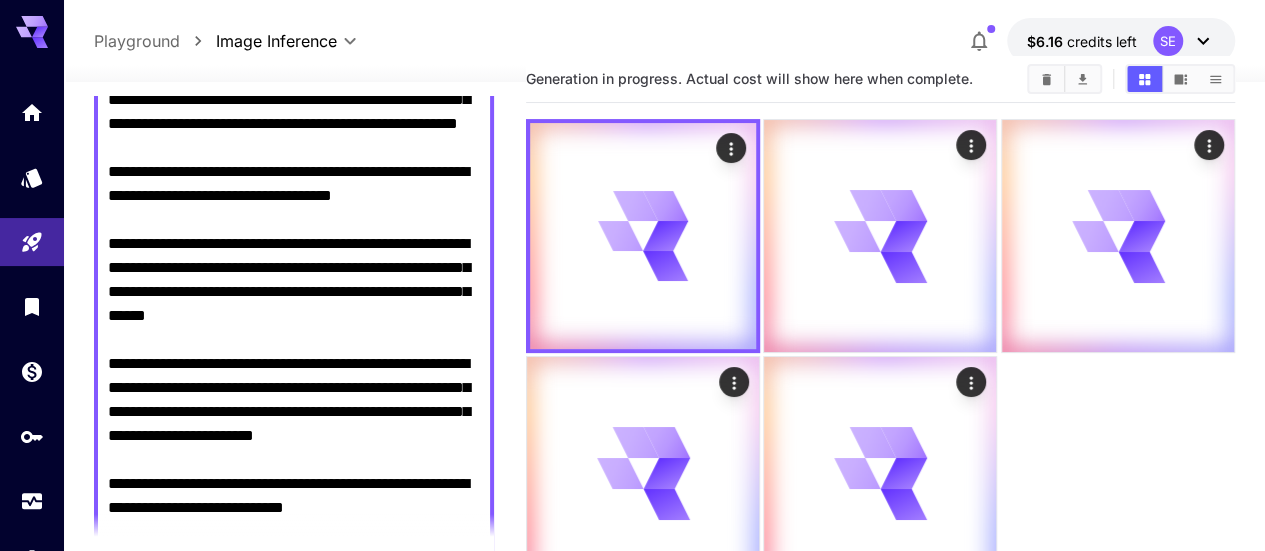 scroll, scrollTop: 162, scrollLeft: 0, axis: vertical 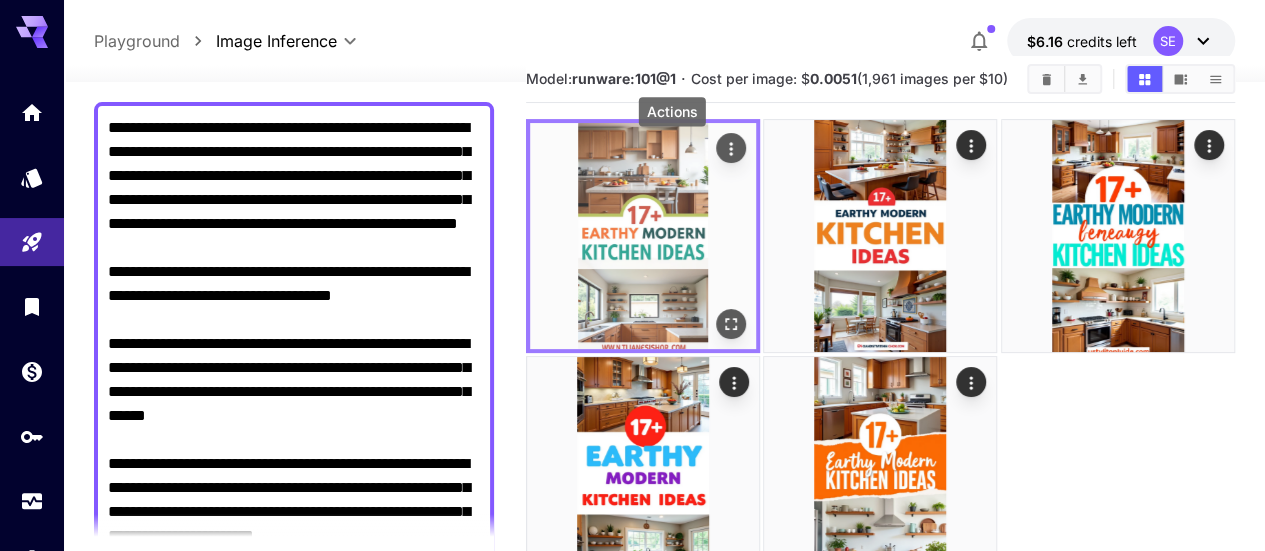 click 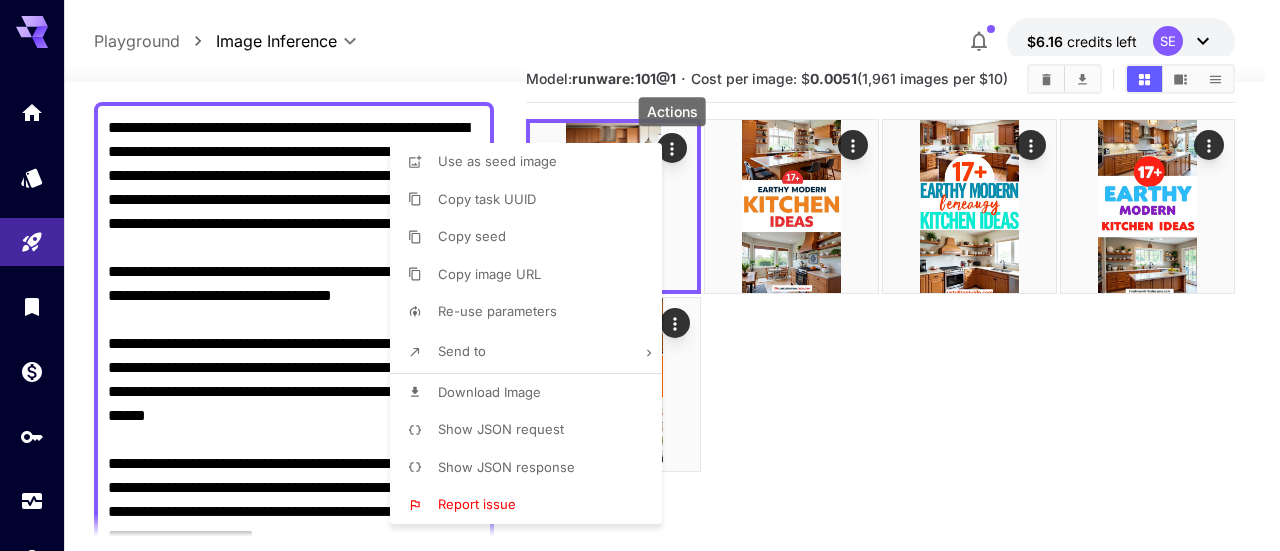 click on "Download Image" at bounding box center [489, 392] 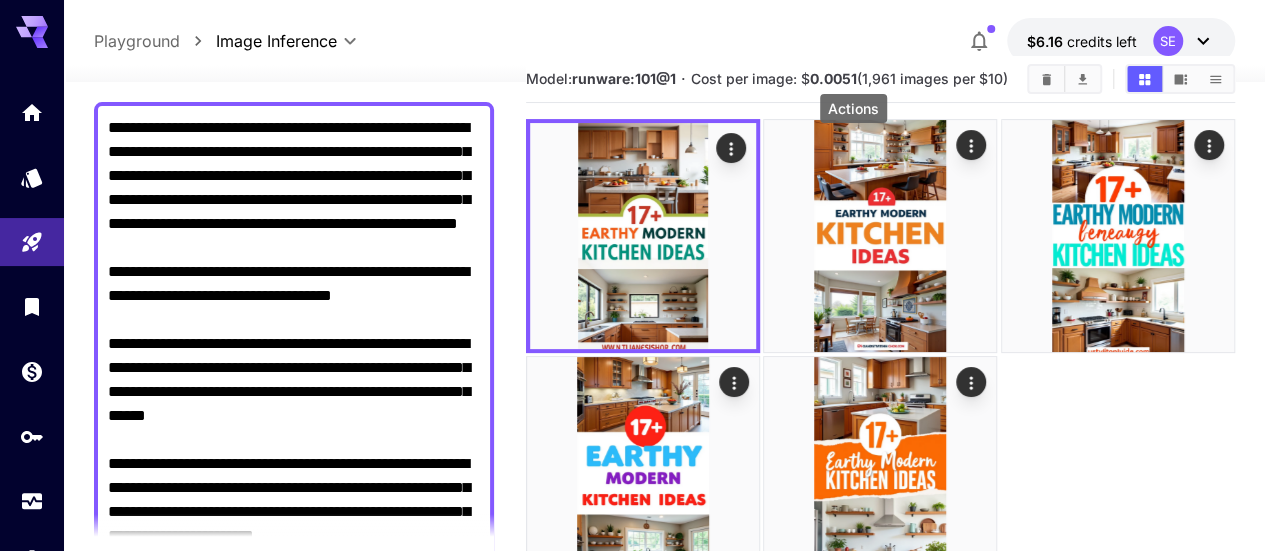 click 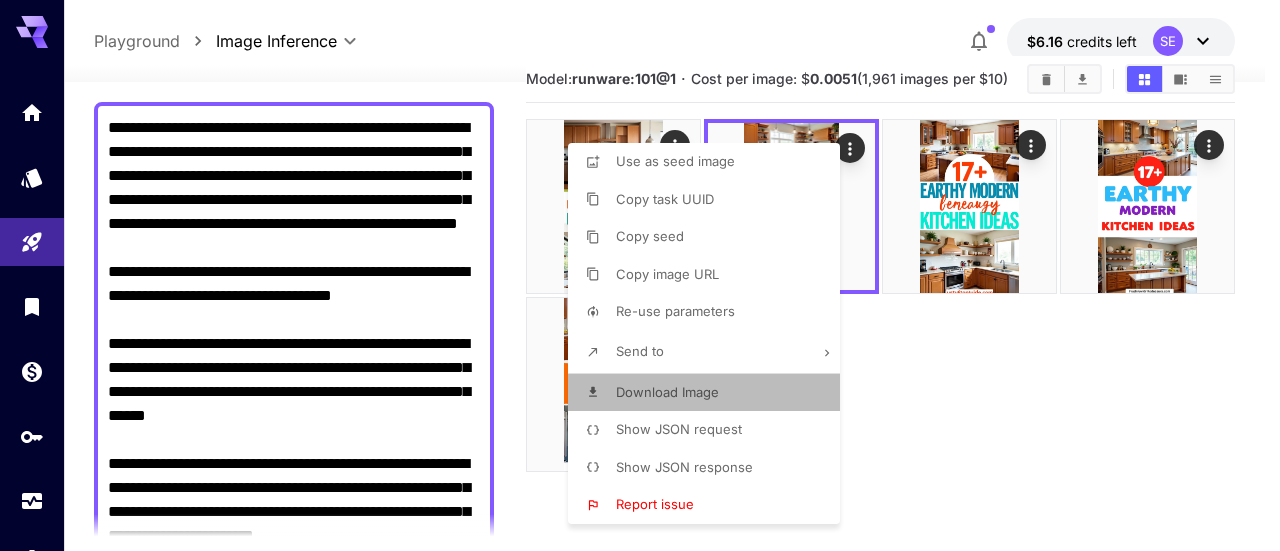 click on "Download Image" at bounding box center (667, 392) 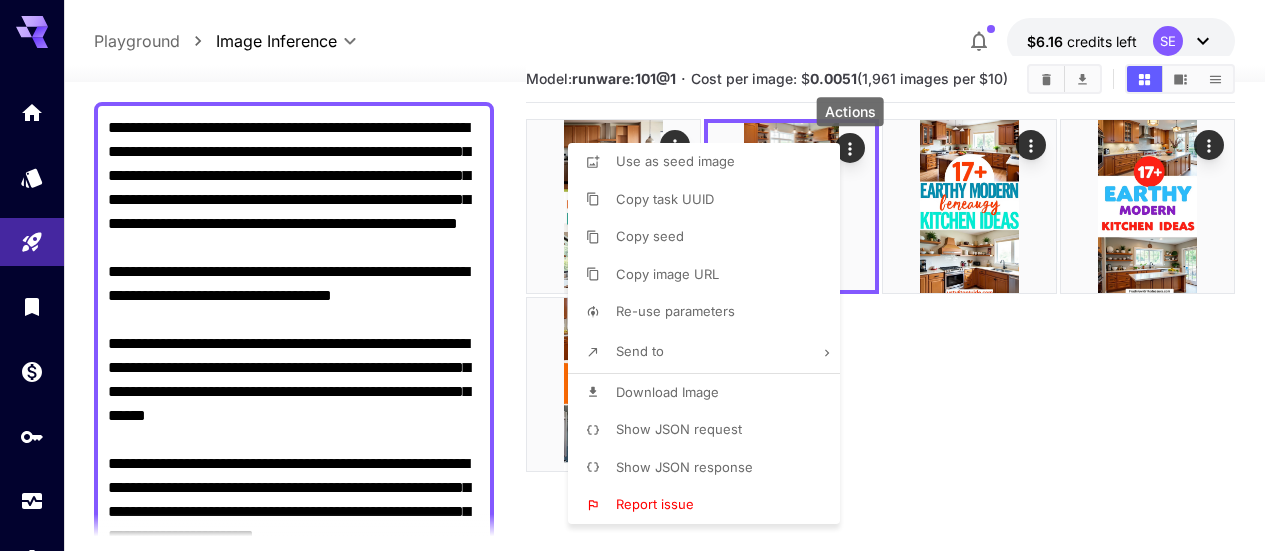 click at bounding box center [640, 275] 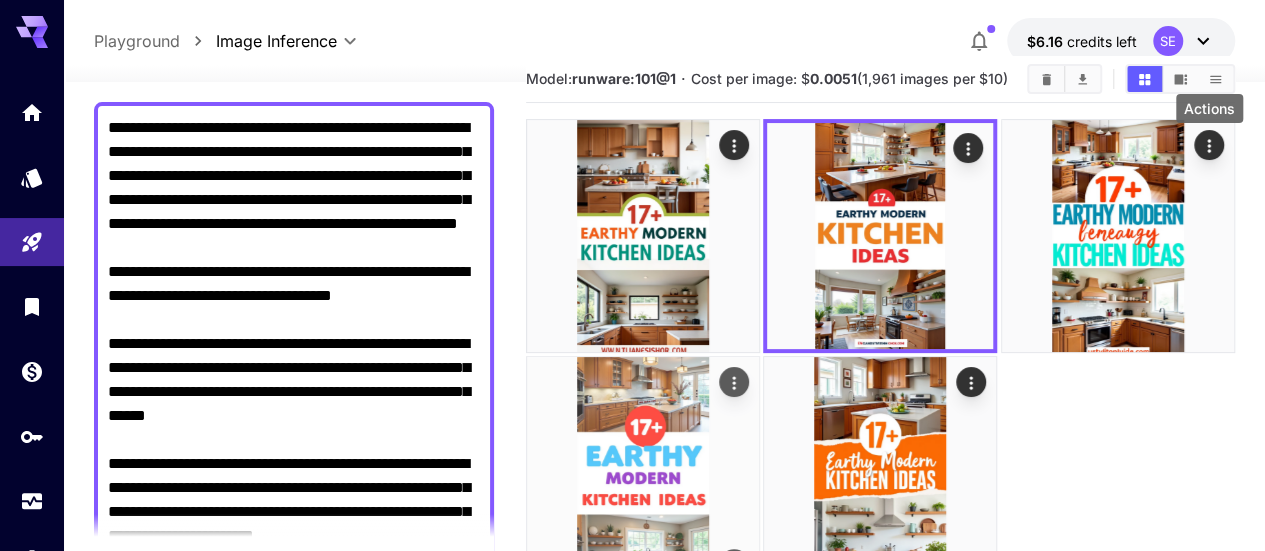 click 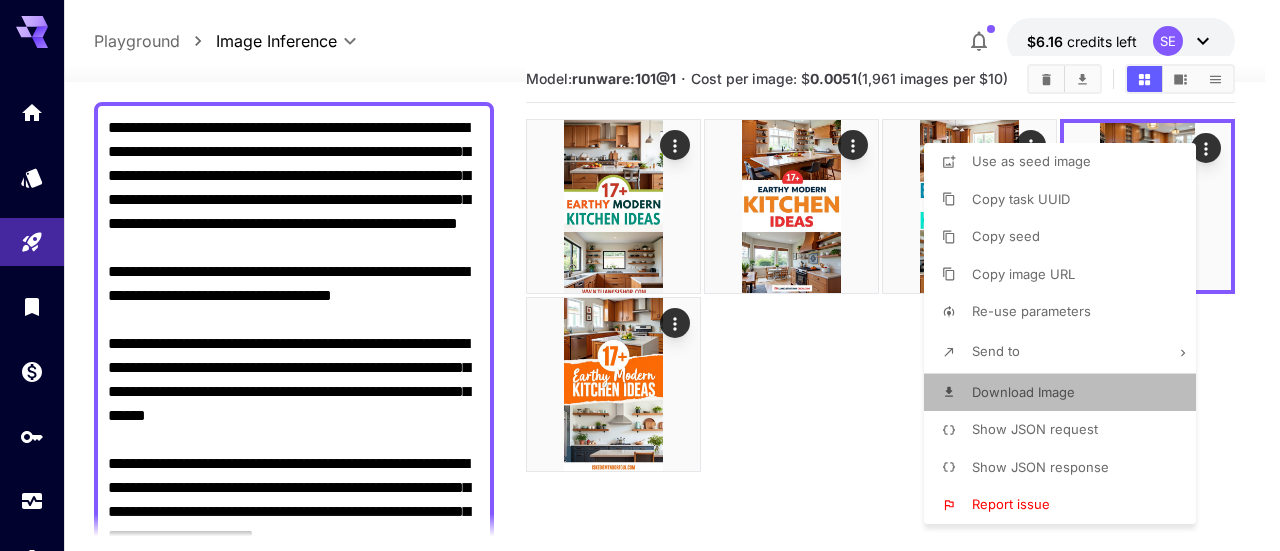 click on "Download Image" at bounding box center [1066, 393] 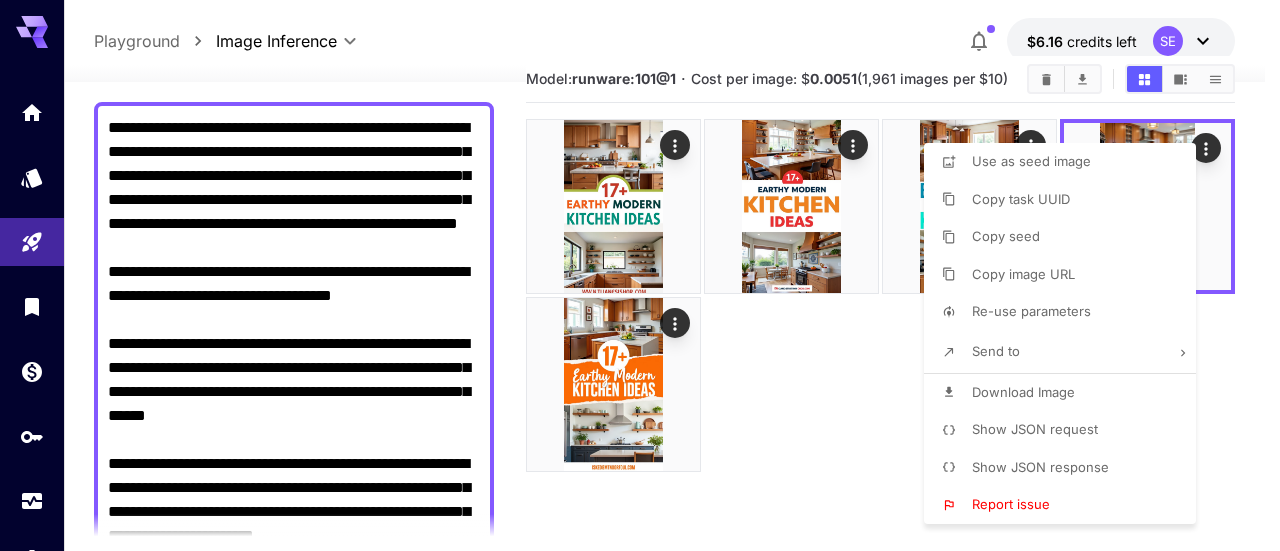 click at bounding box center (640, 275) 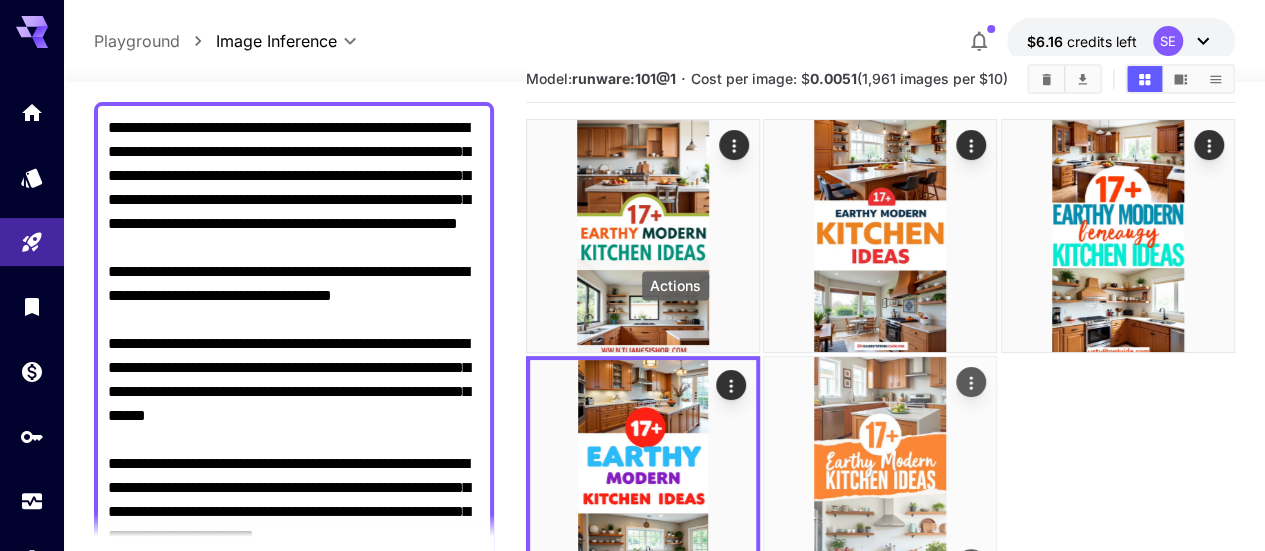click 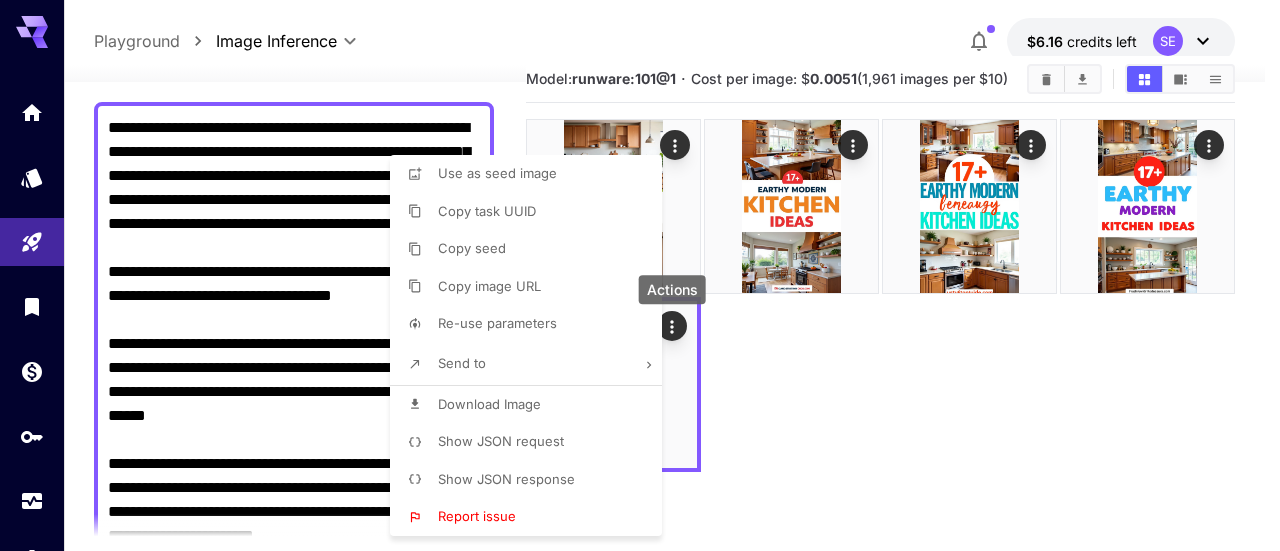 click on "Download Image" at bounding box center [489, 404] 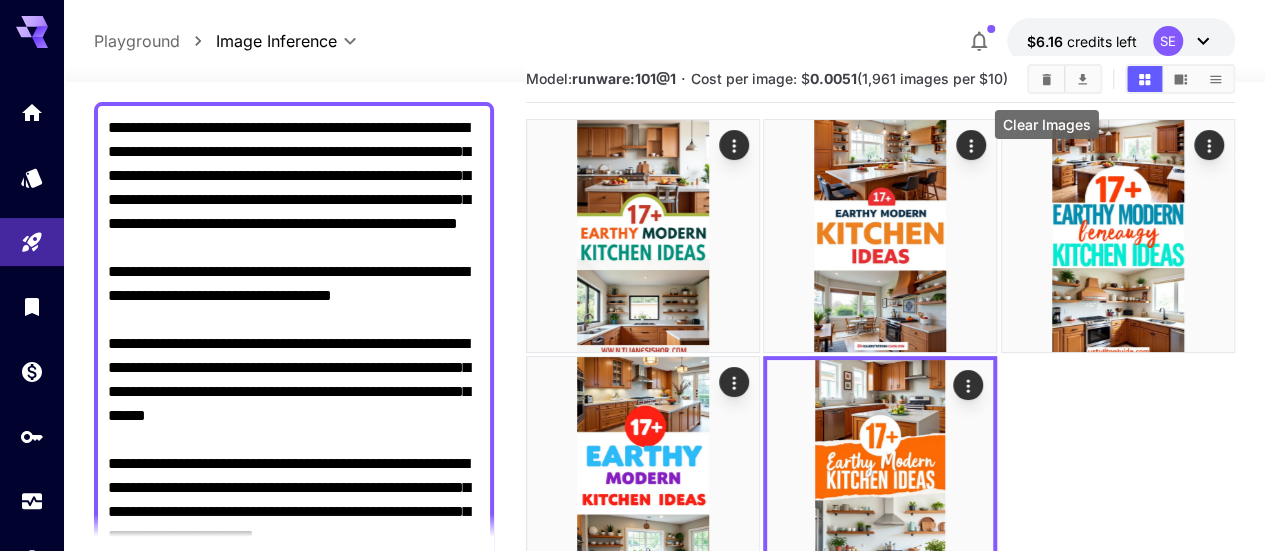 click 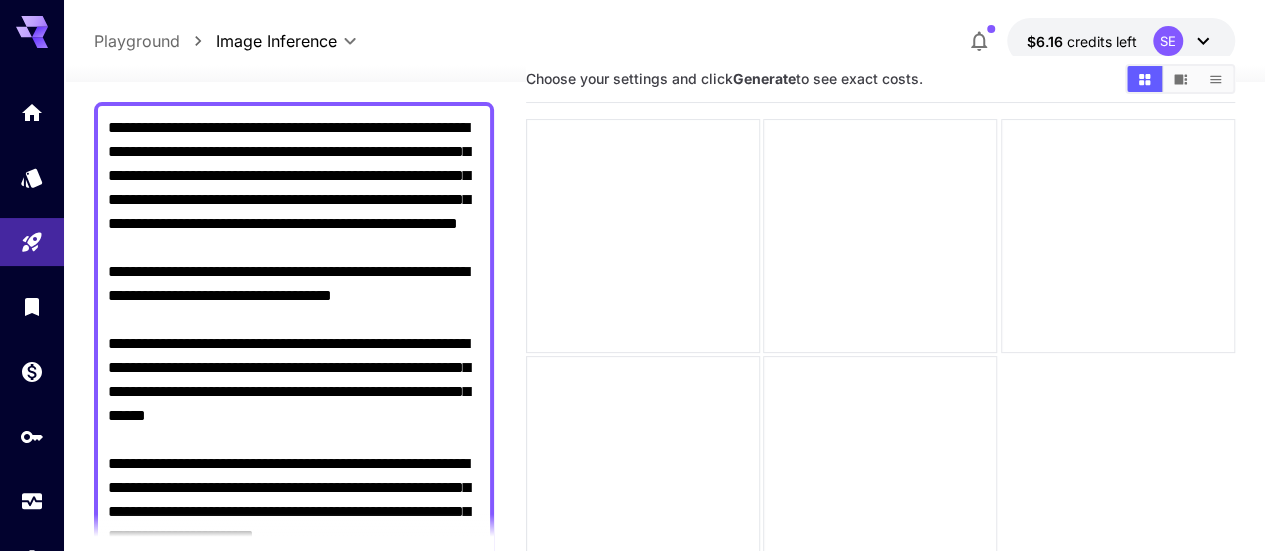 click on "**********" at bounding box center [294, 392] 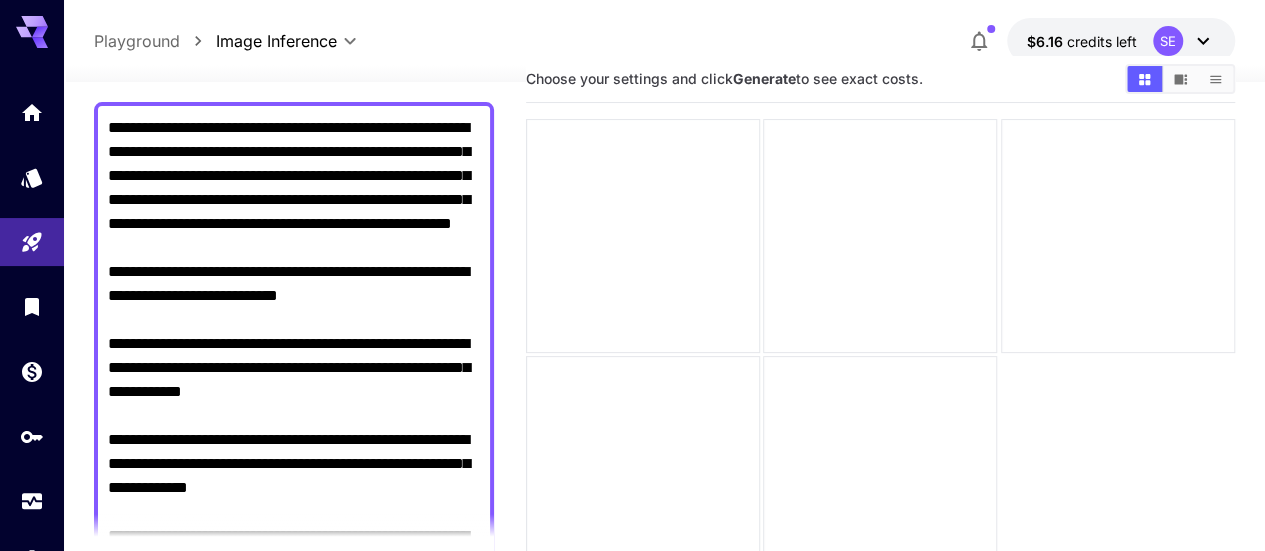 scroll, scrollTop: 55, scrollLeft: 0, axis: vertical 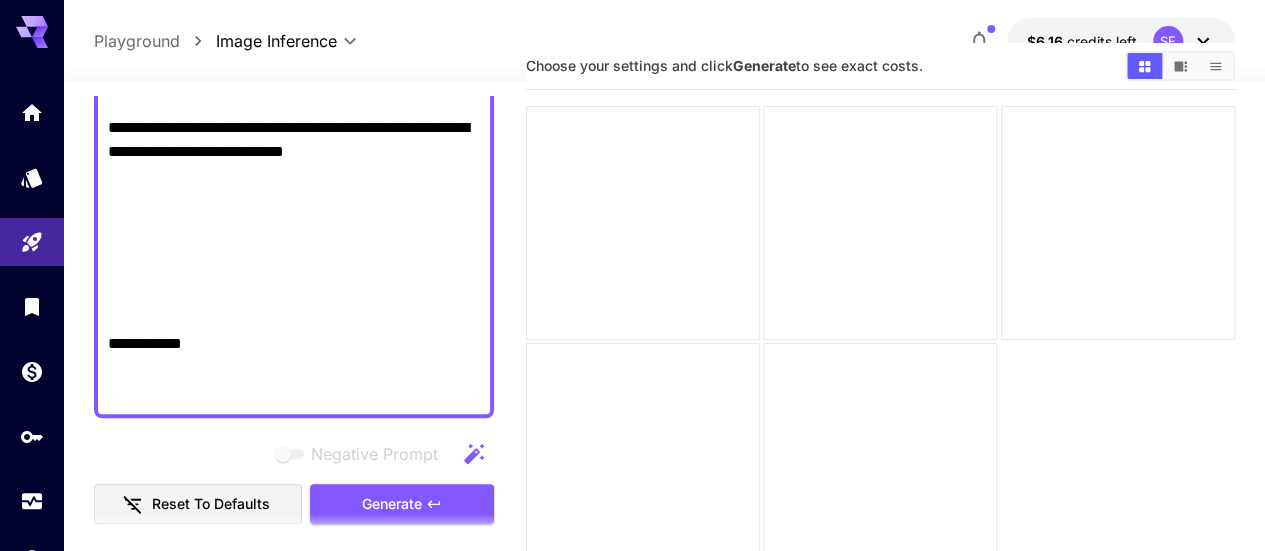 click on "Negative Prompt" at bounding box center (294, -40) 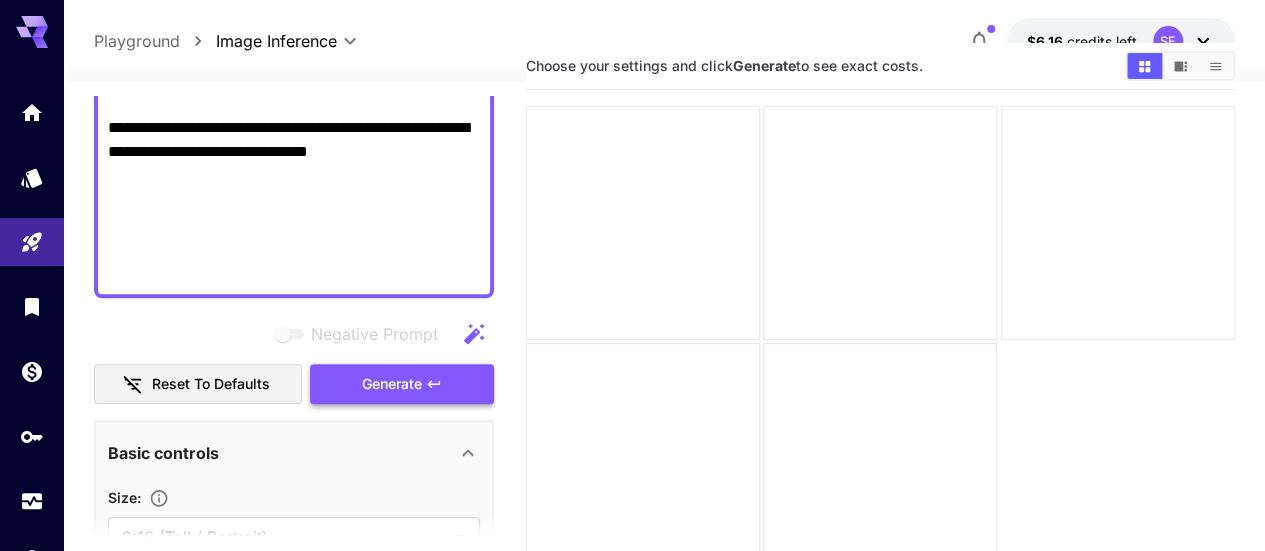click on "Generate" at bounding box center [402, 384] 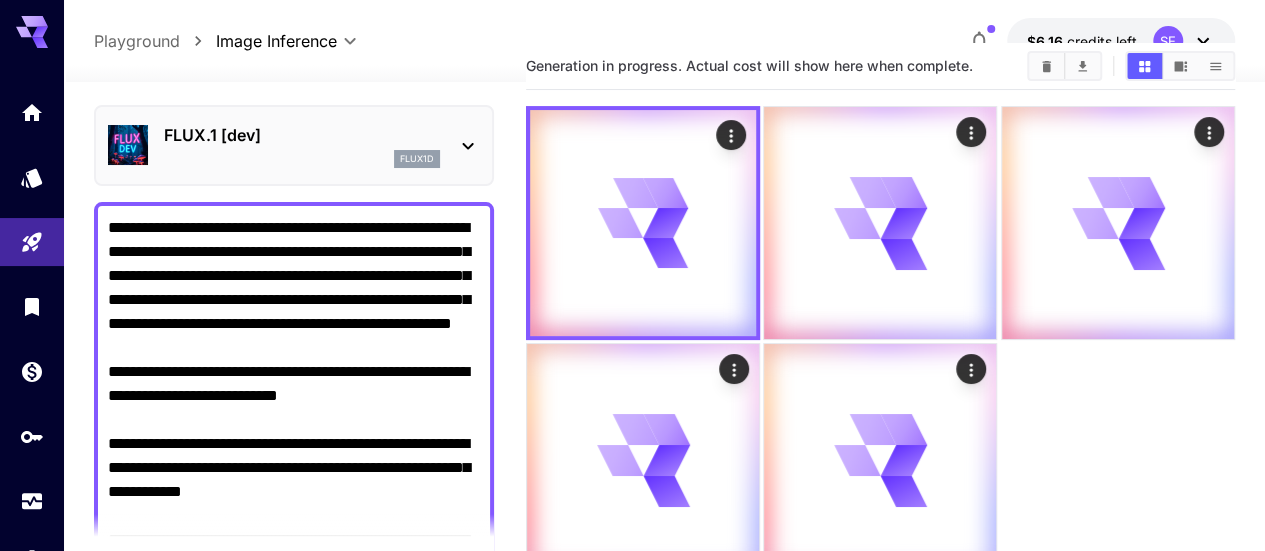 scroll, scrollTop: 162, scrollLeft: 0, axis: vertical 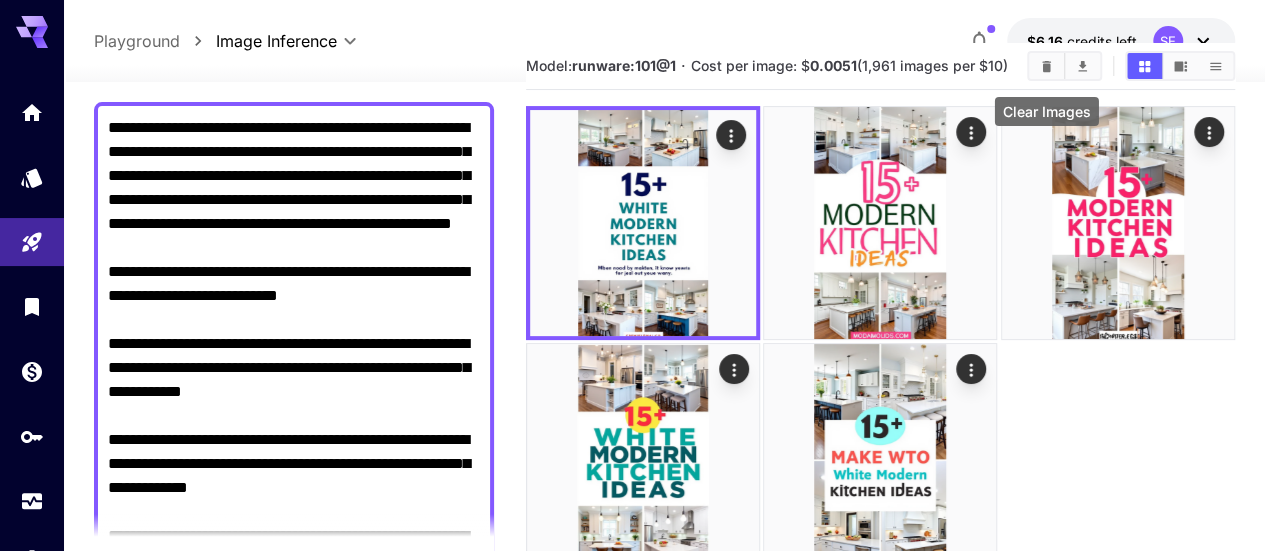 click 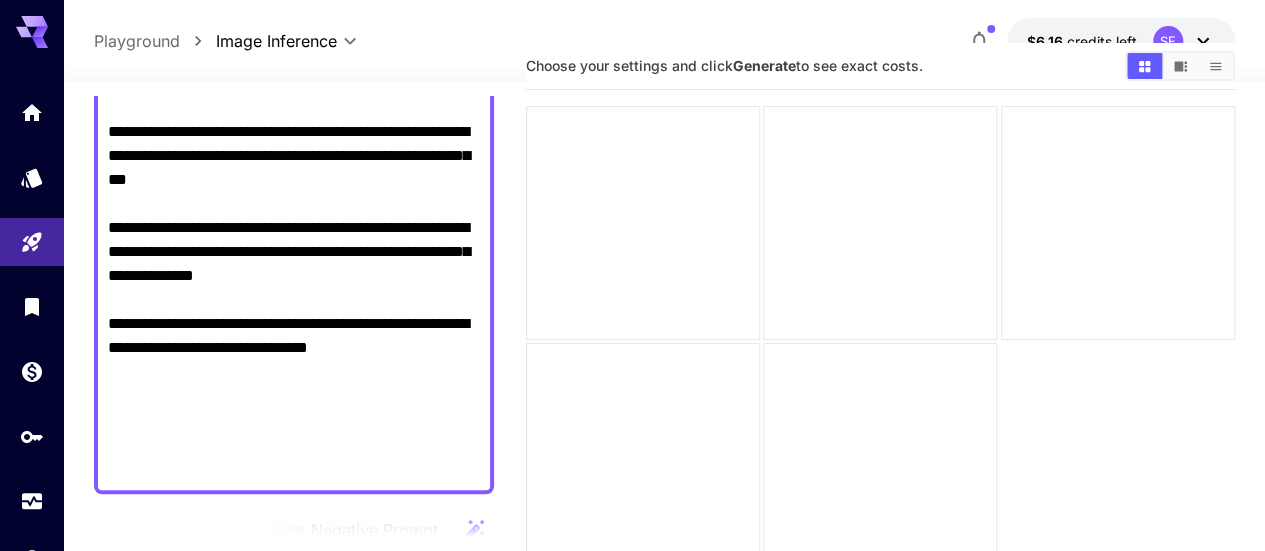 scroll, scrollTop: 662, scrollLeft: 0, axis: vertical 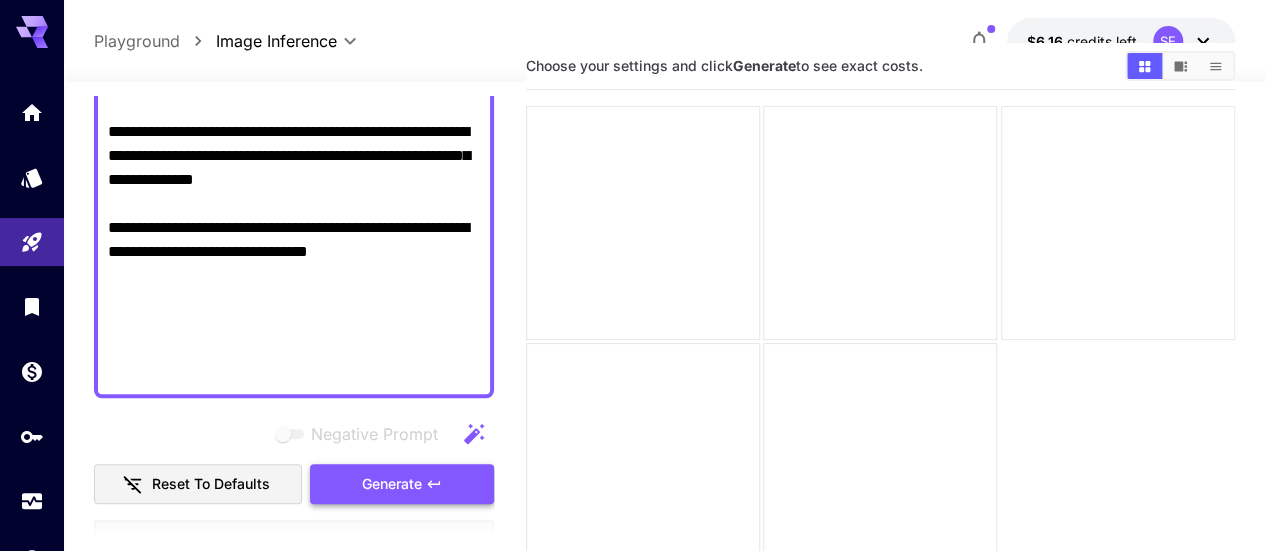 click on "Generate" at bounding box center (392, 484) 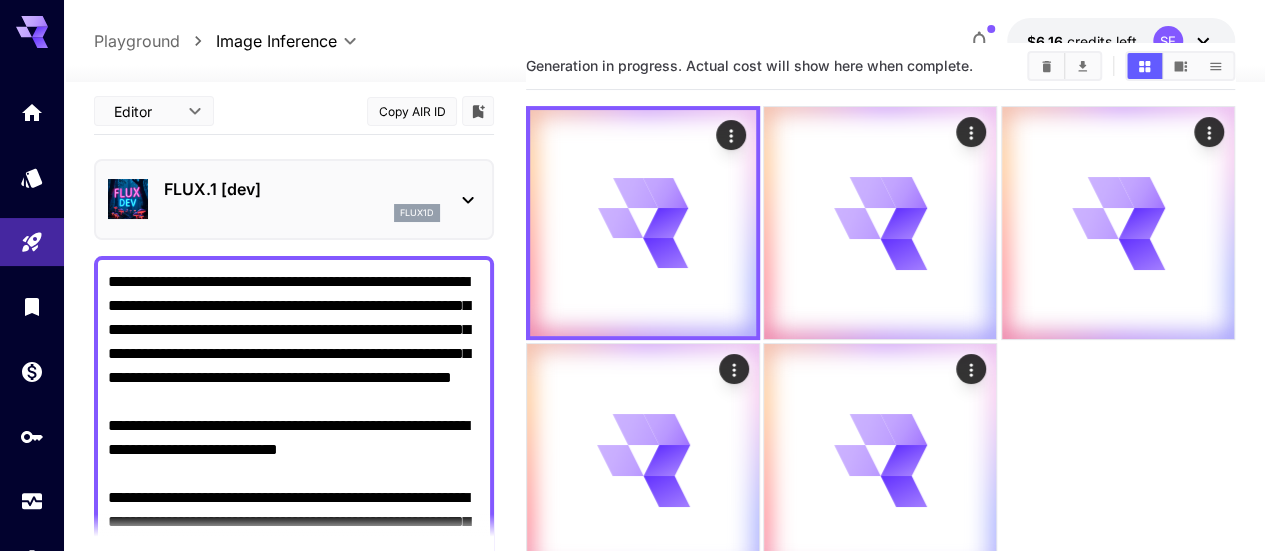 scroll, scrollTop: 0, scrollLeft: 0, axis: both 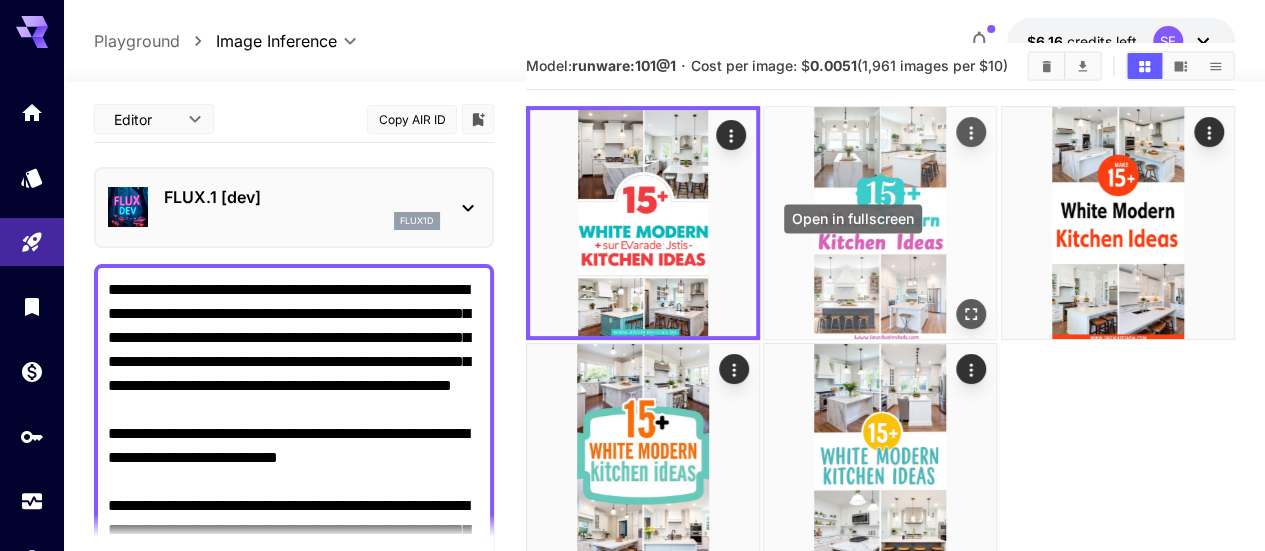 click 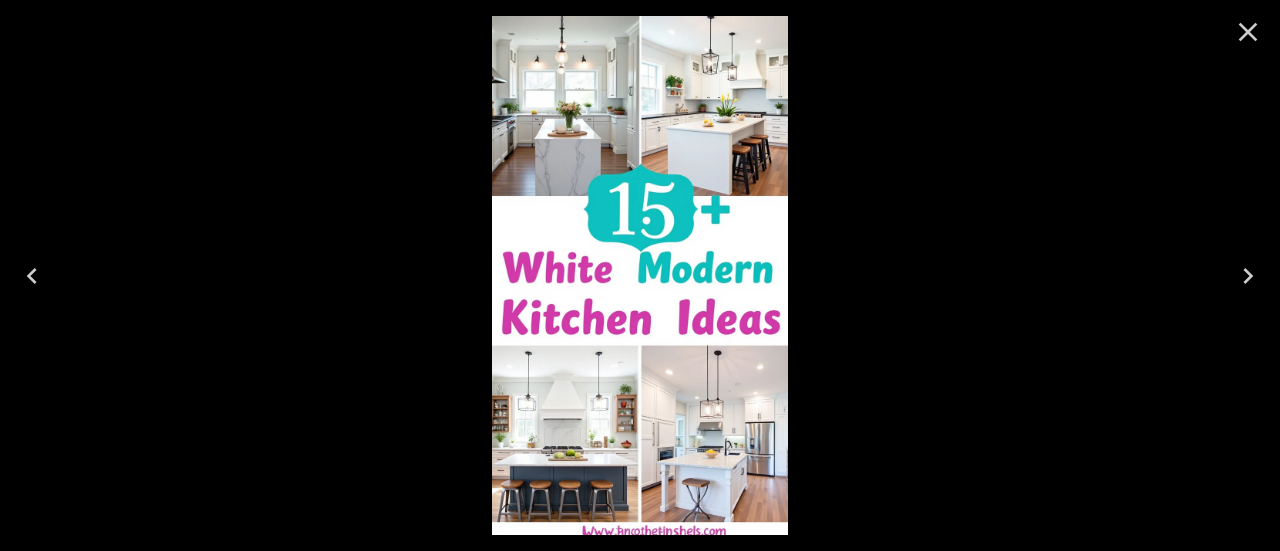 click 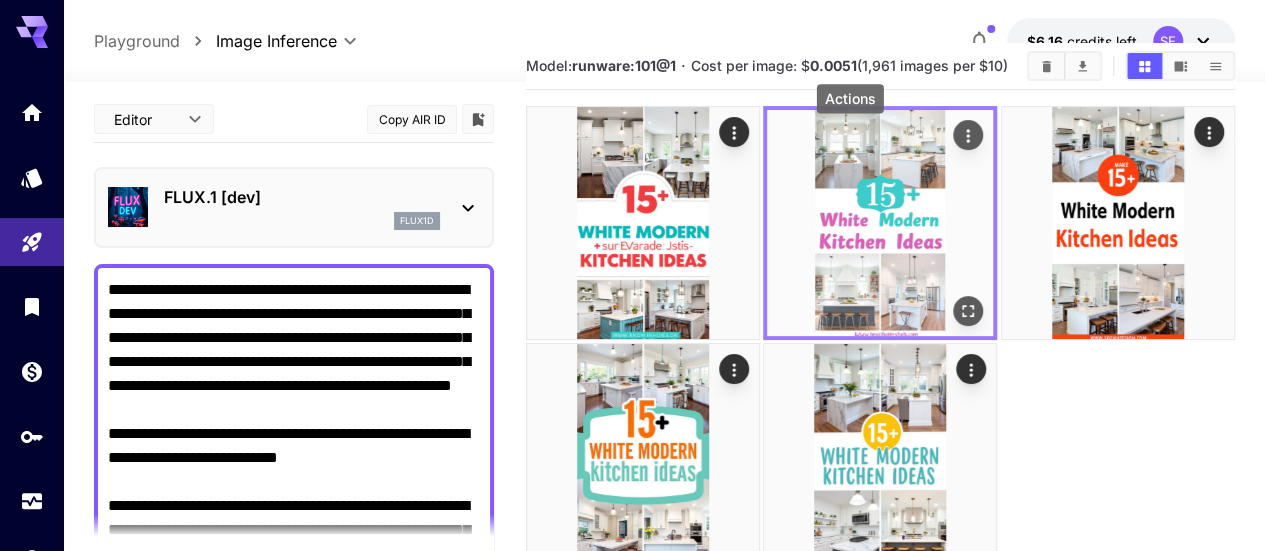 click at bounding box center (969, 135) 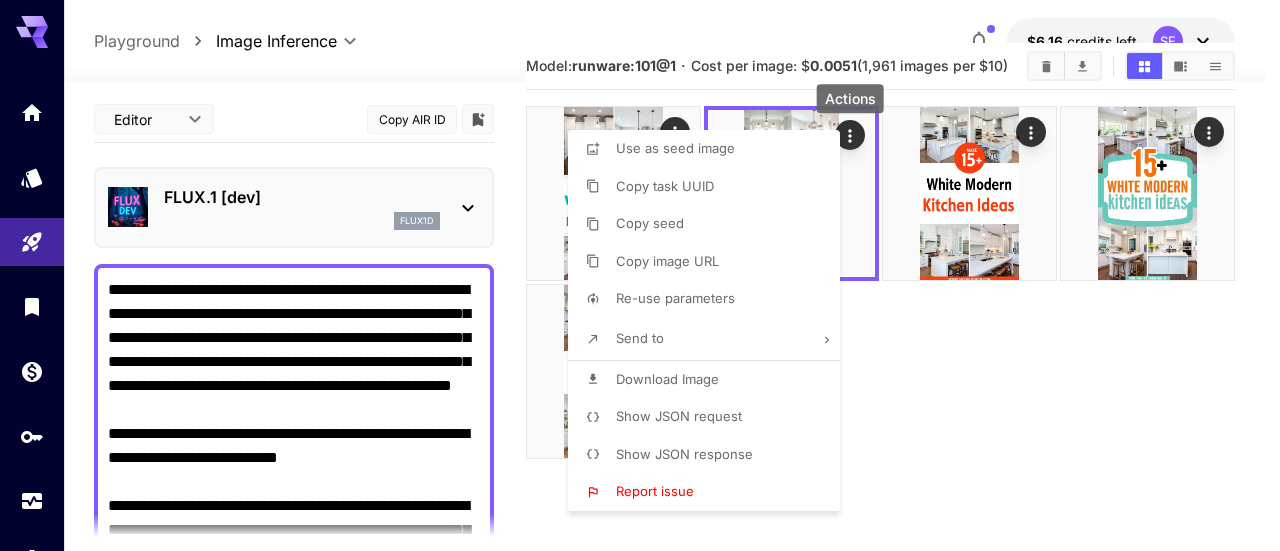 click on "Download Image" at bounding box center [667, 379] 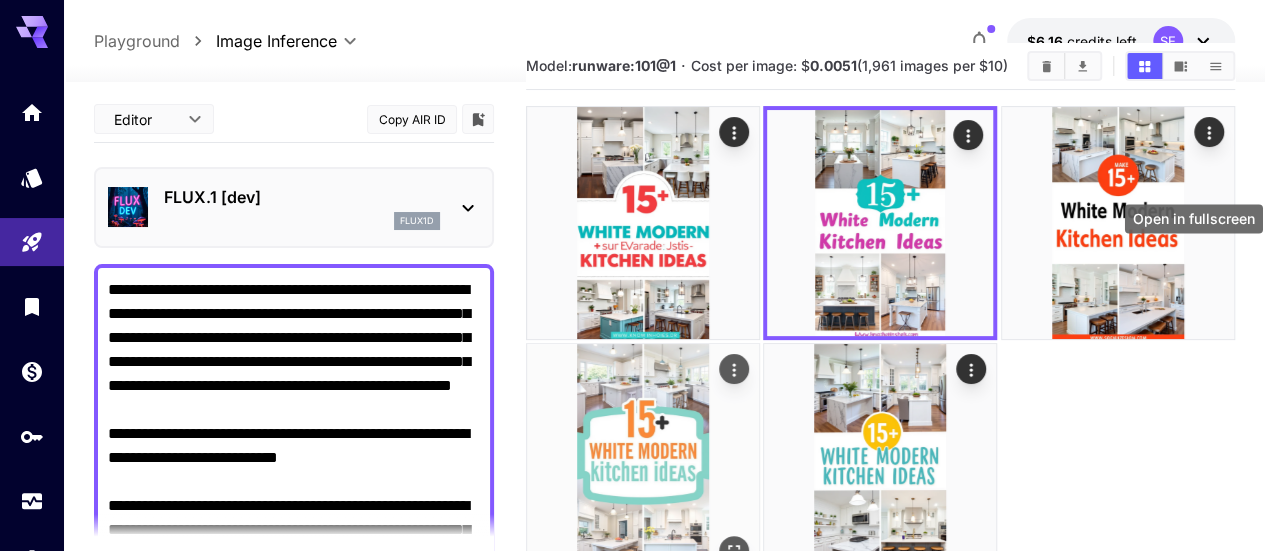 click 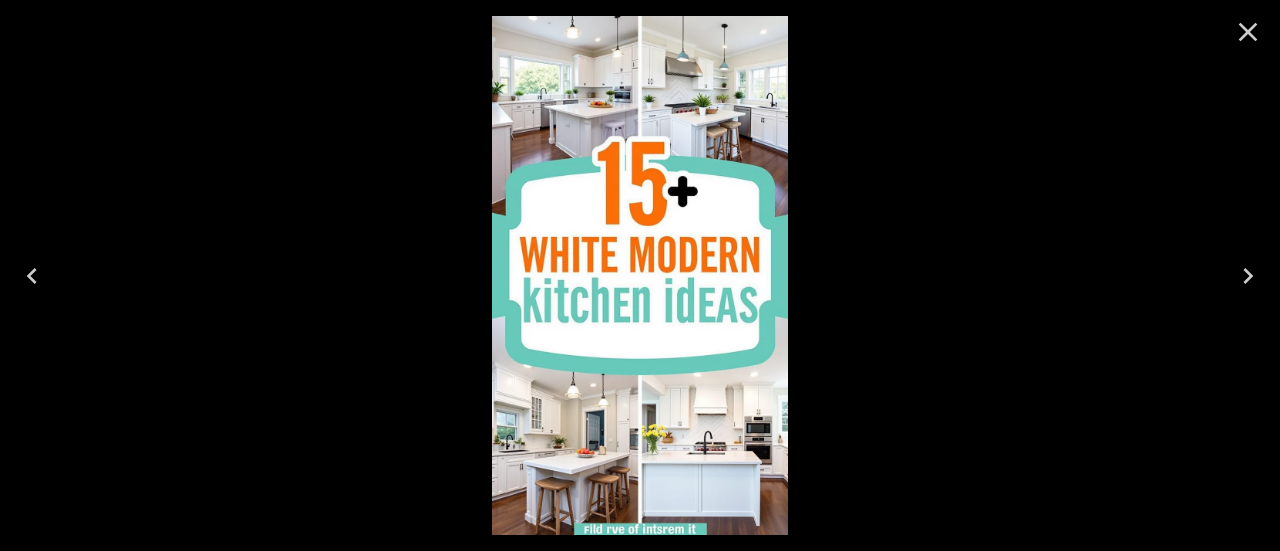 click 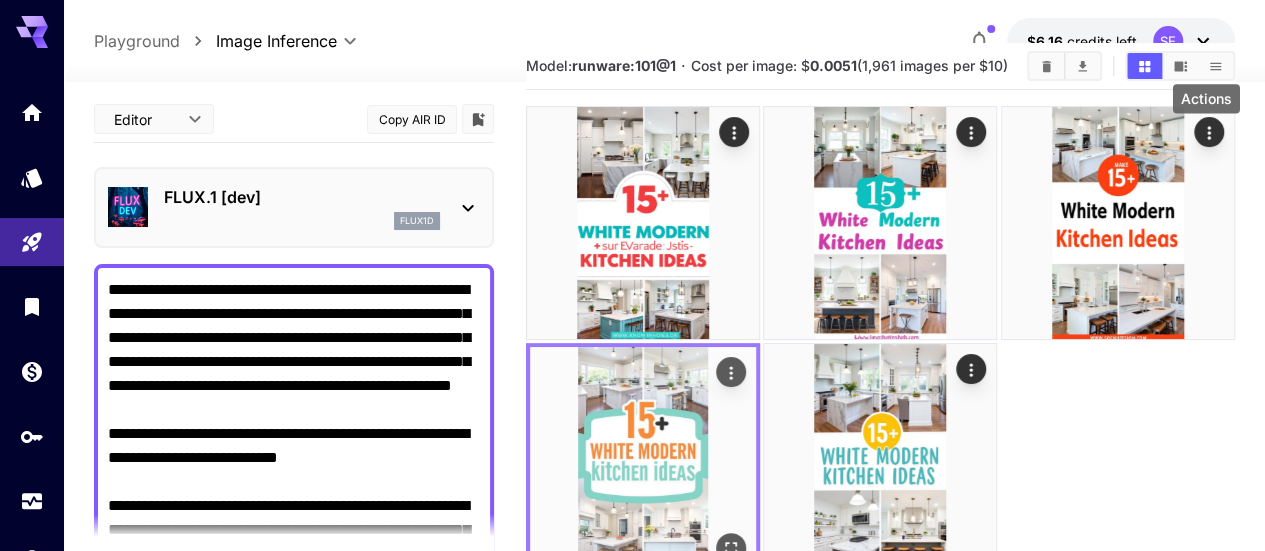 click 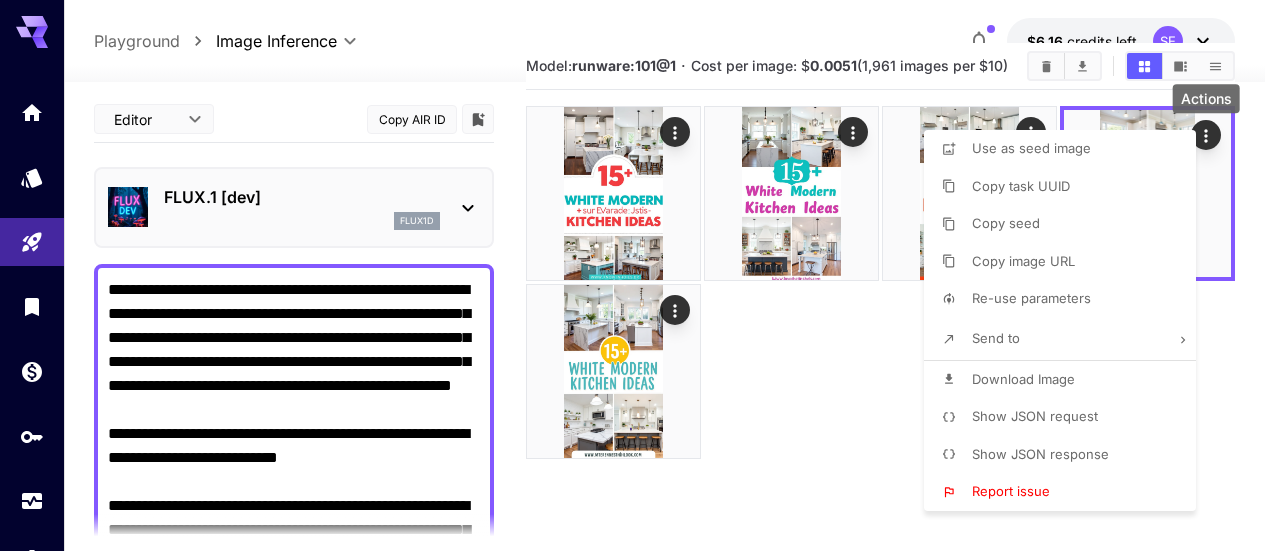 click on "Download Image" at bounding box center [1023, 379] 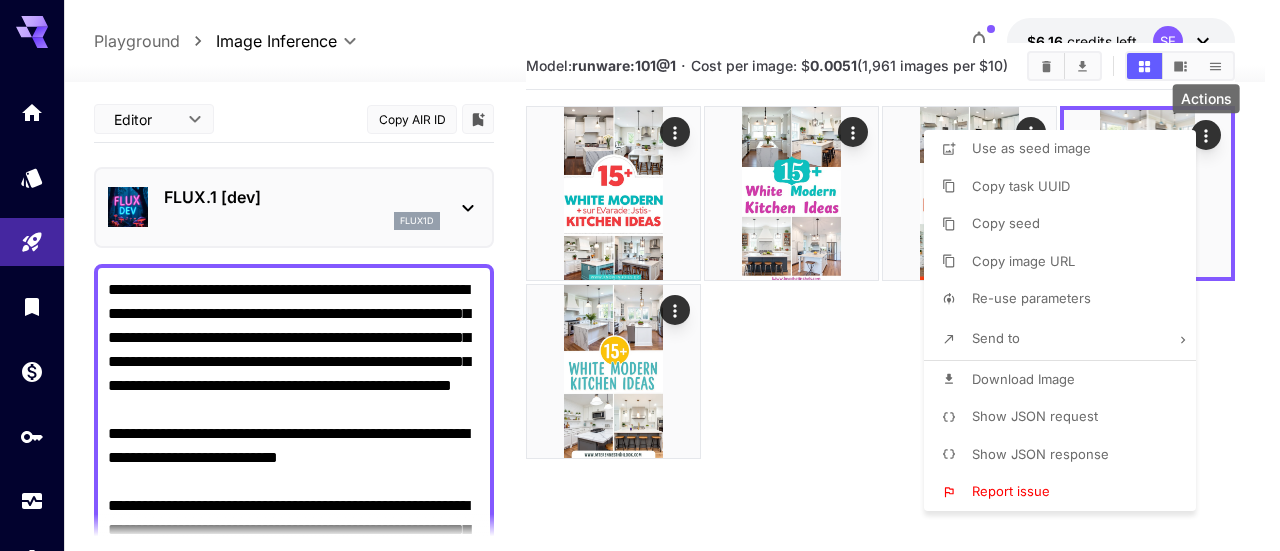 click at bounding box center (640, 275) 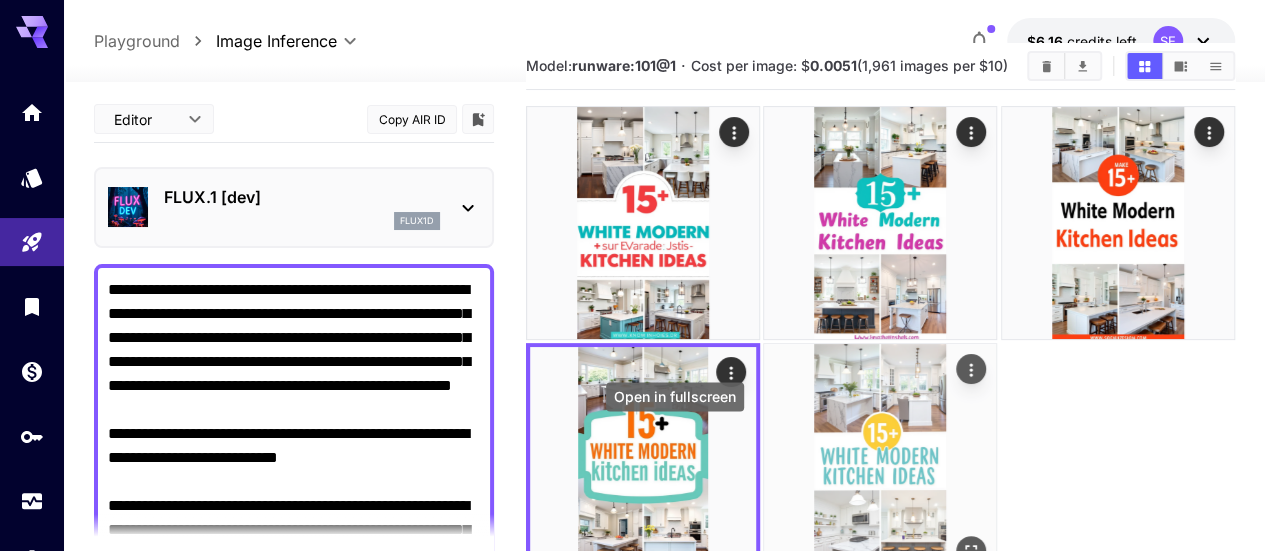 click 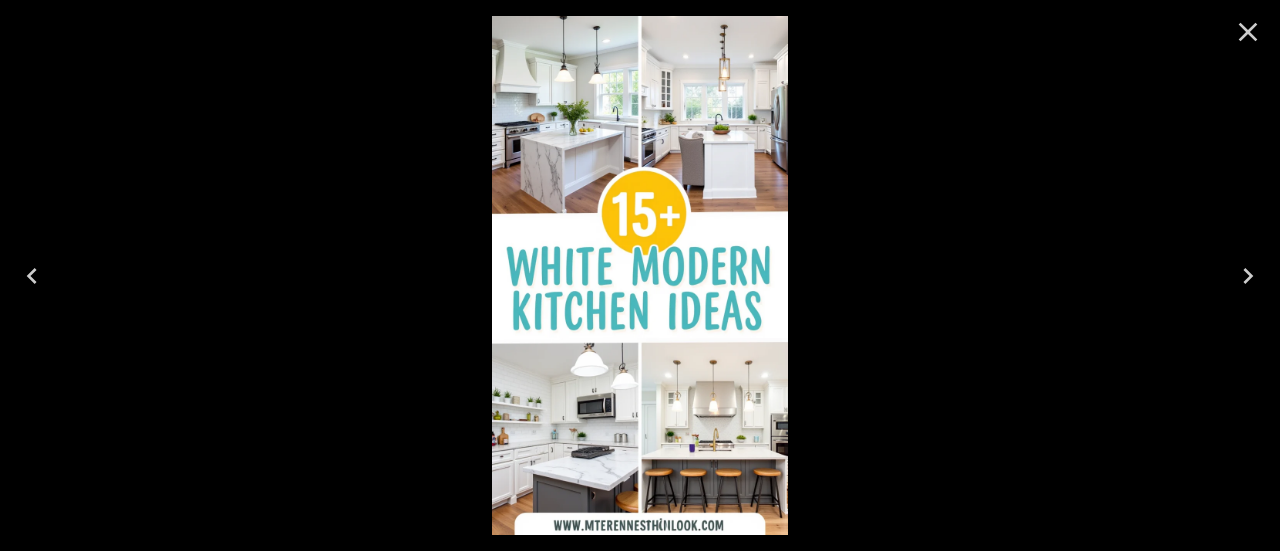 click 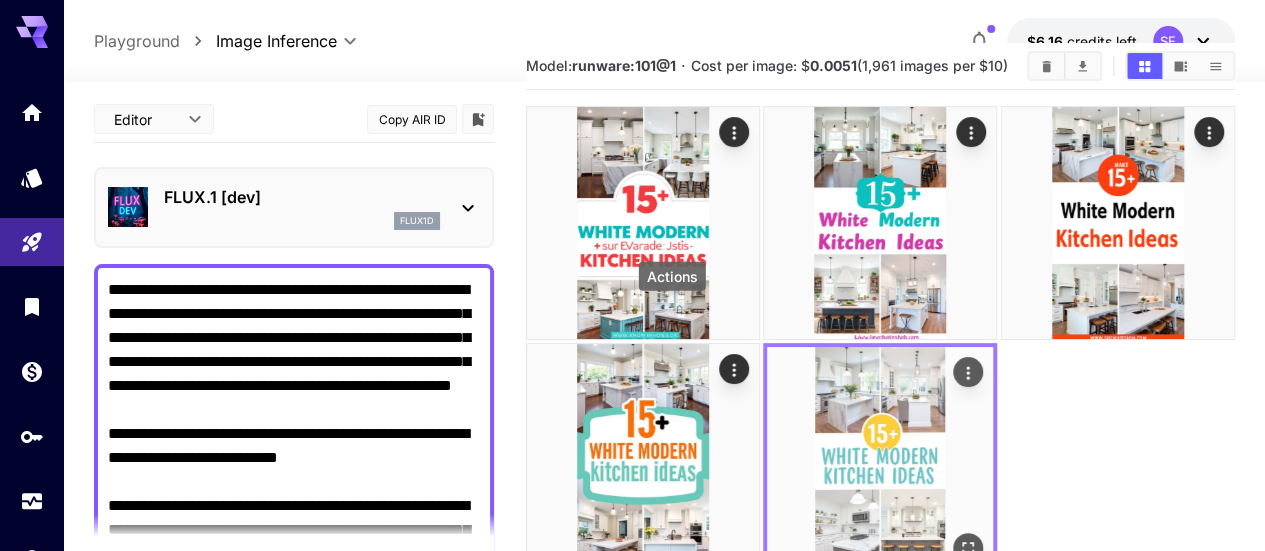 click 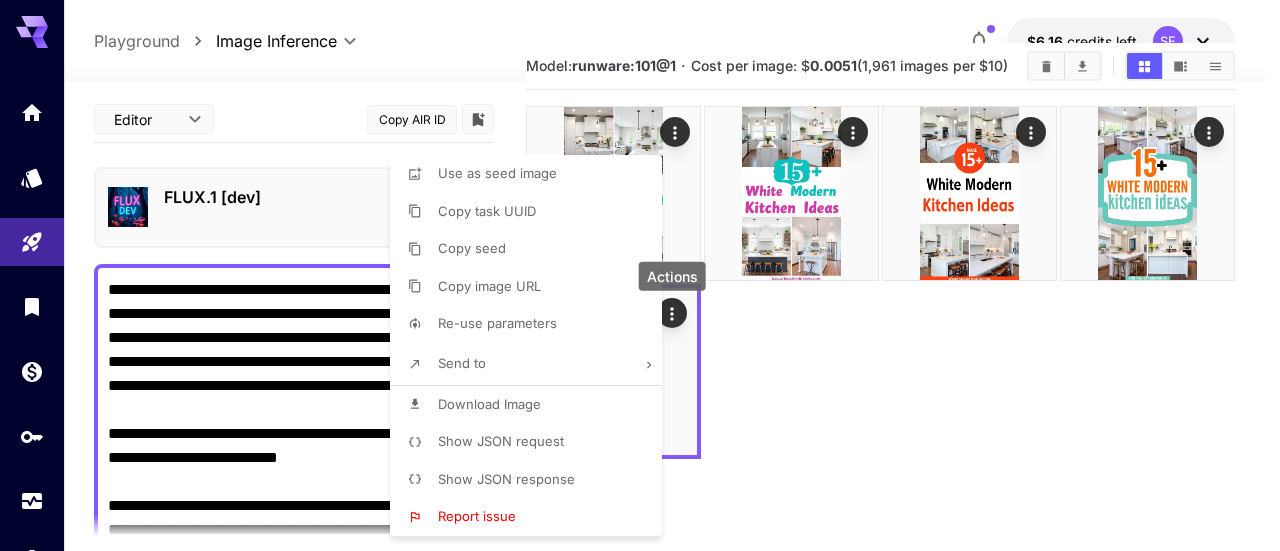 click on "Download Image" at bounding box center [489, 404] 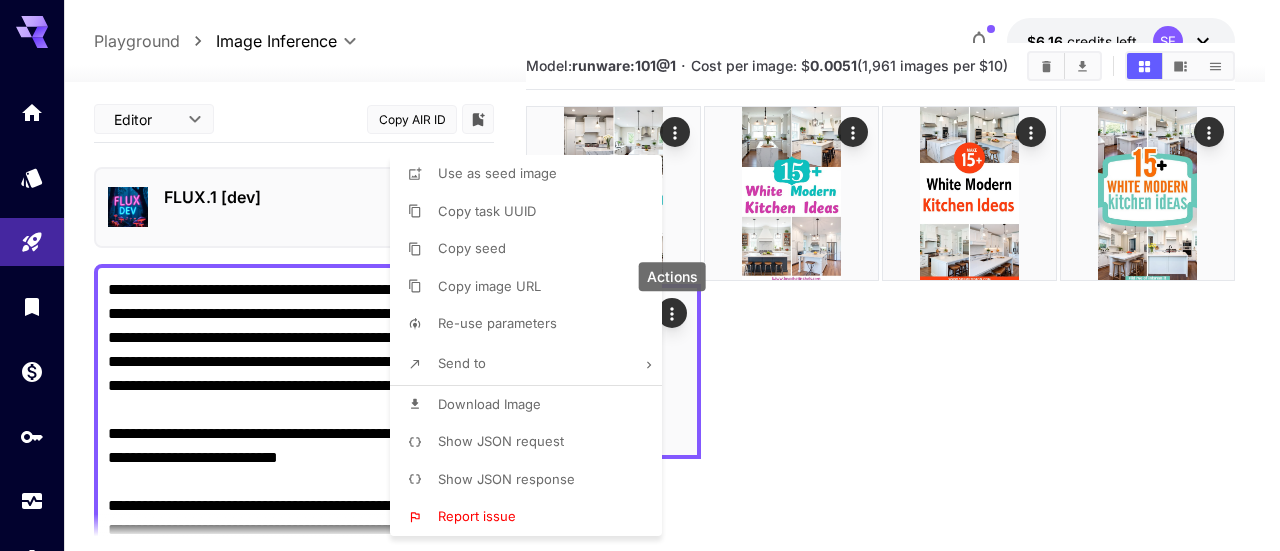 click at bounding box center (640, 275) 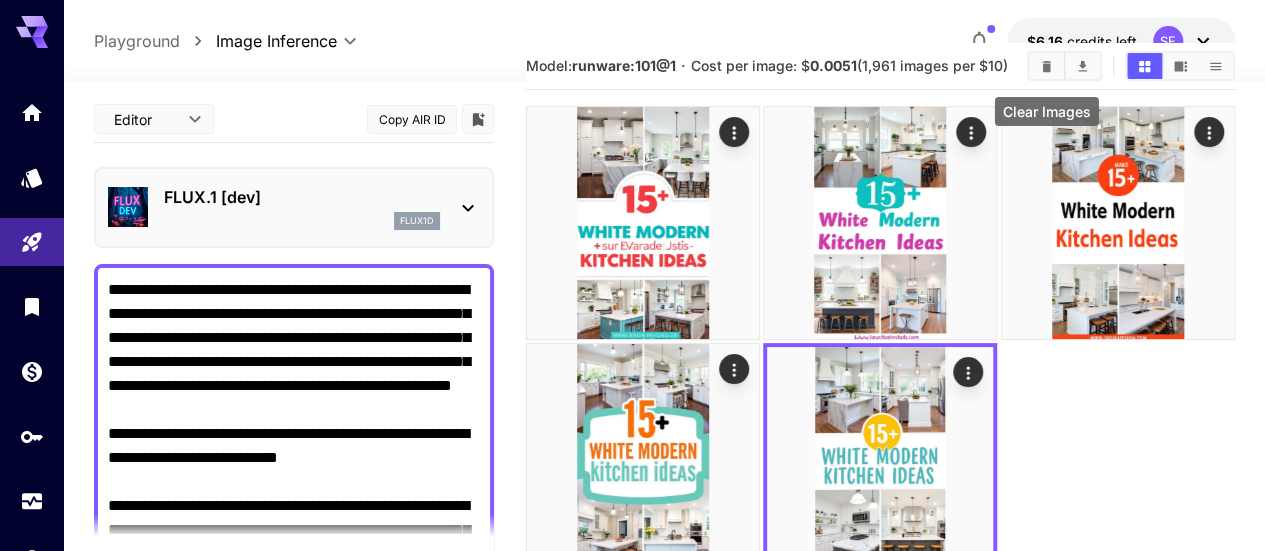 click 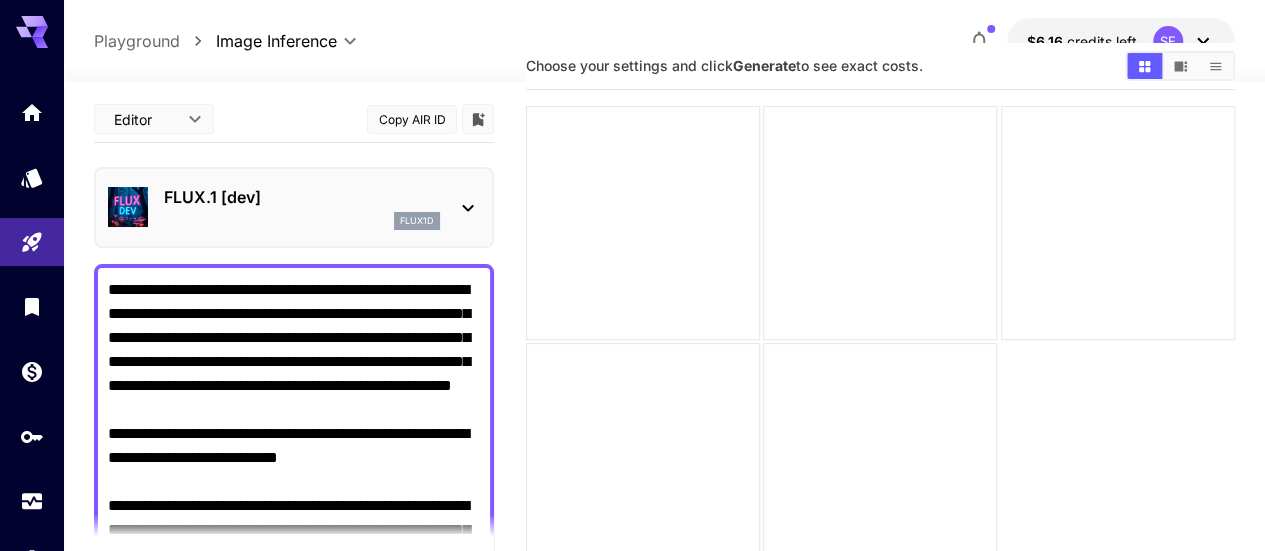 click on "**********" at bounding box center [294, 662] 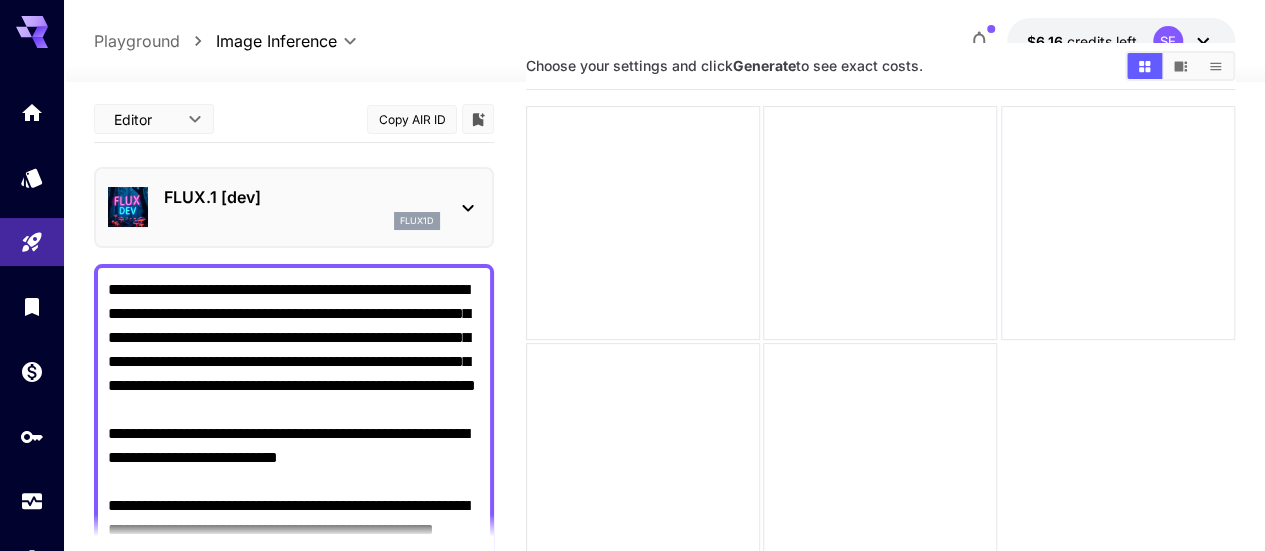 scroll, scrollTop: 68, scrollLeft: 0, axis: vertical 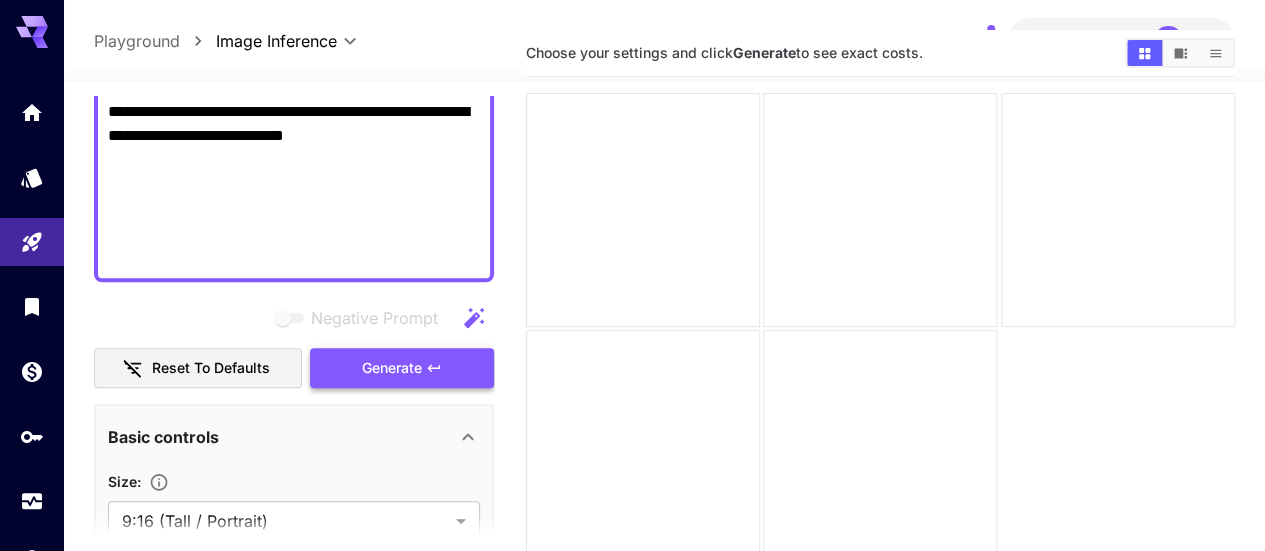 type on "**********" 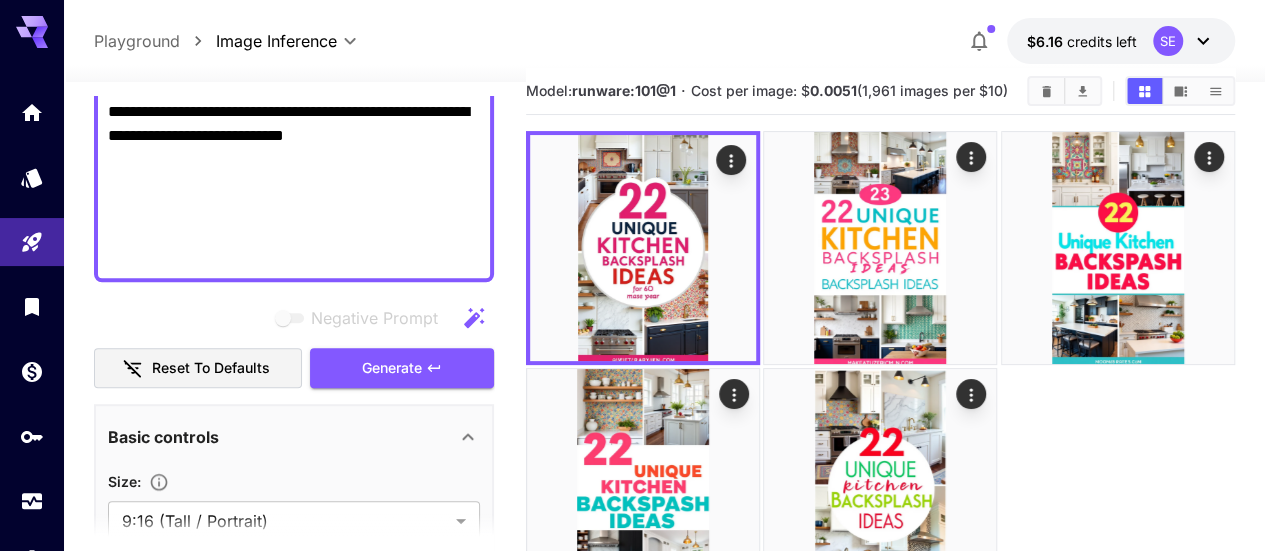scroll, scrollTop: 0, scrollLeft: 0, axis: both 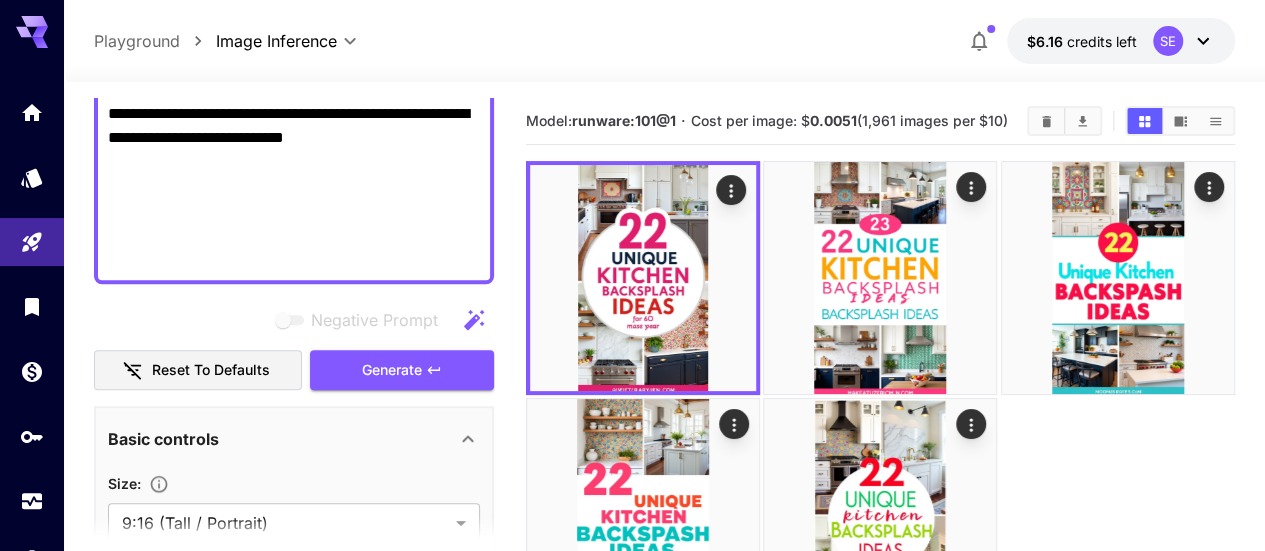 click at bounding box center [880, 397] 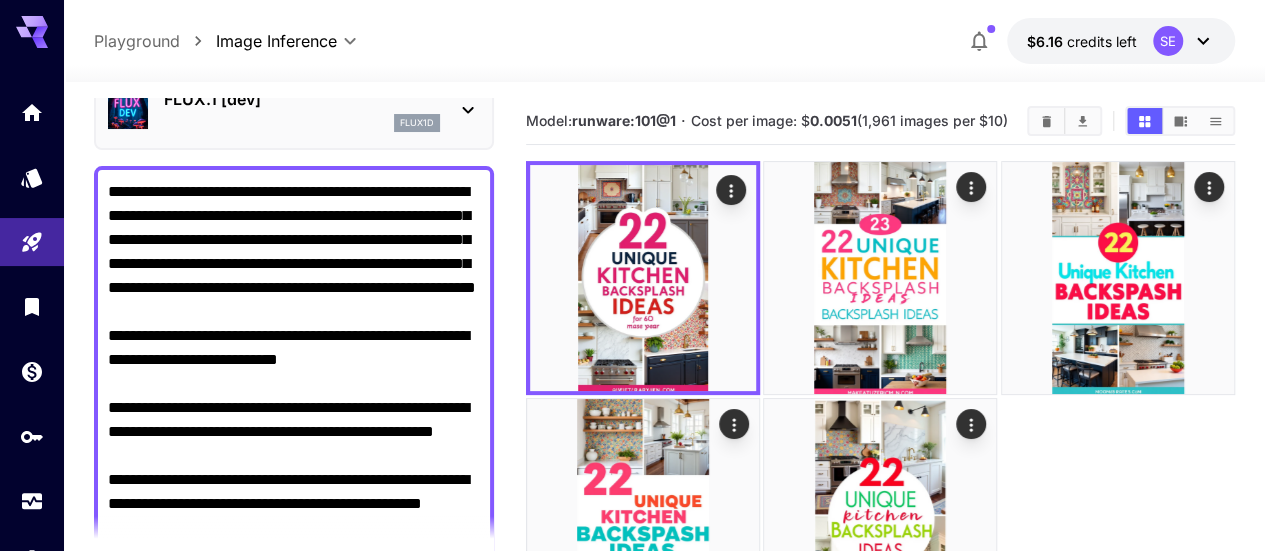 scroll, scrollTop: 0, scrollLeft: 0, axis: both 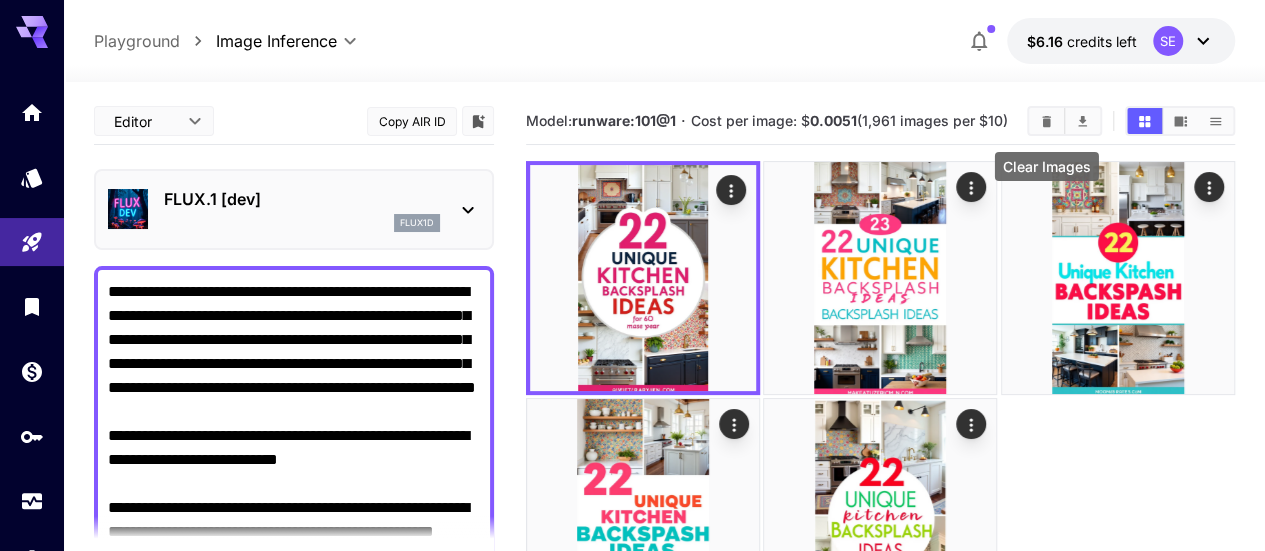 click 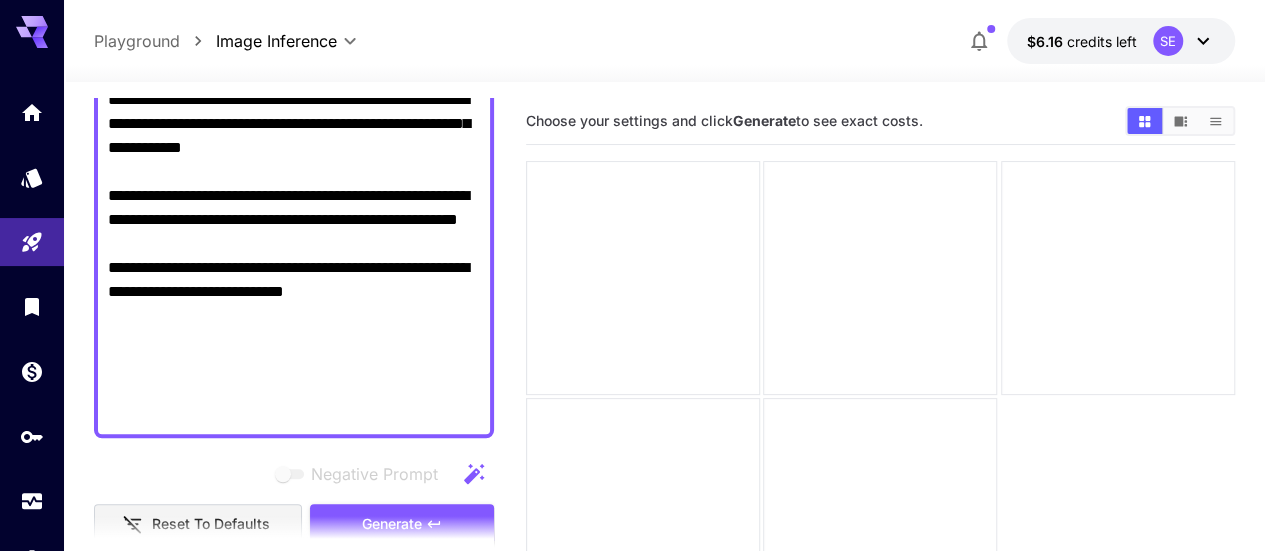 scroll, scrollTop: 600, scrollLeft: 0, axis: vertical 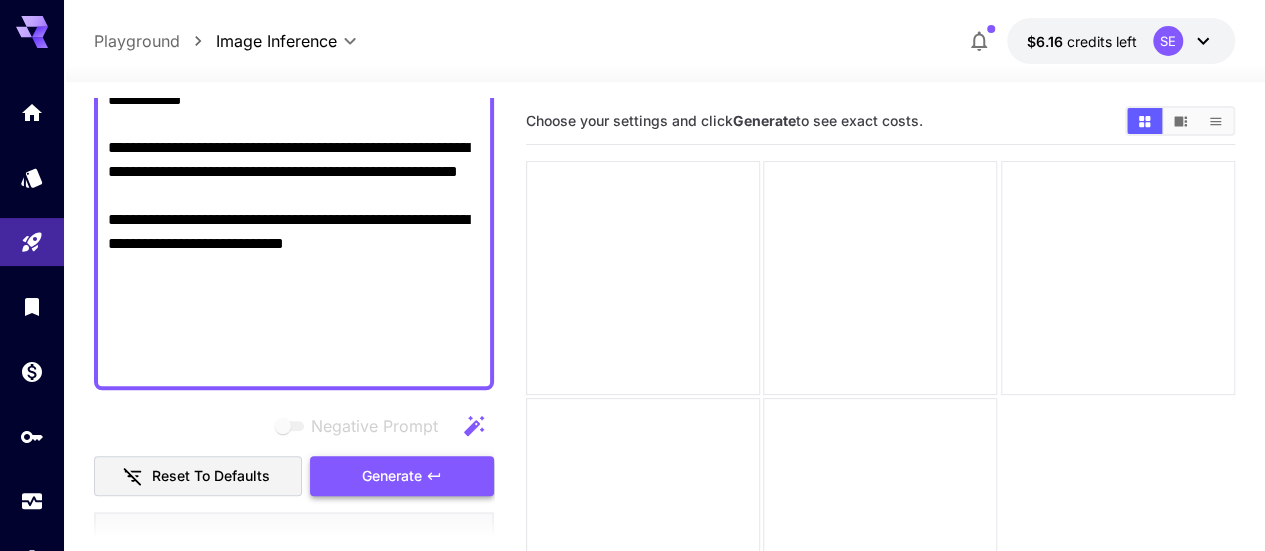 click on "Generate" at bounding box center (402, 476) 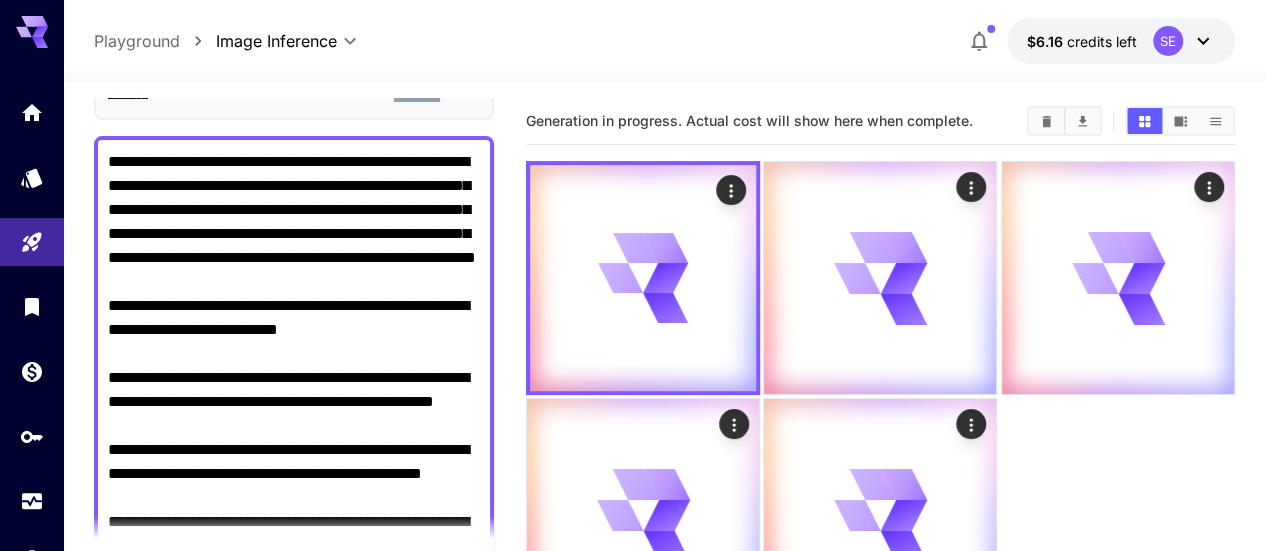 scroll, scrollTop: 100, scrollLeft: 0, axis: vertical 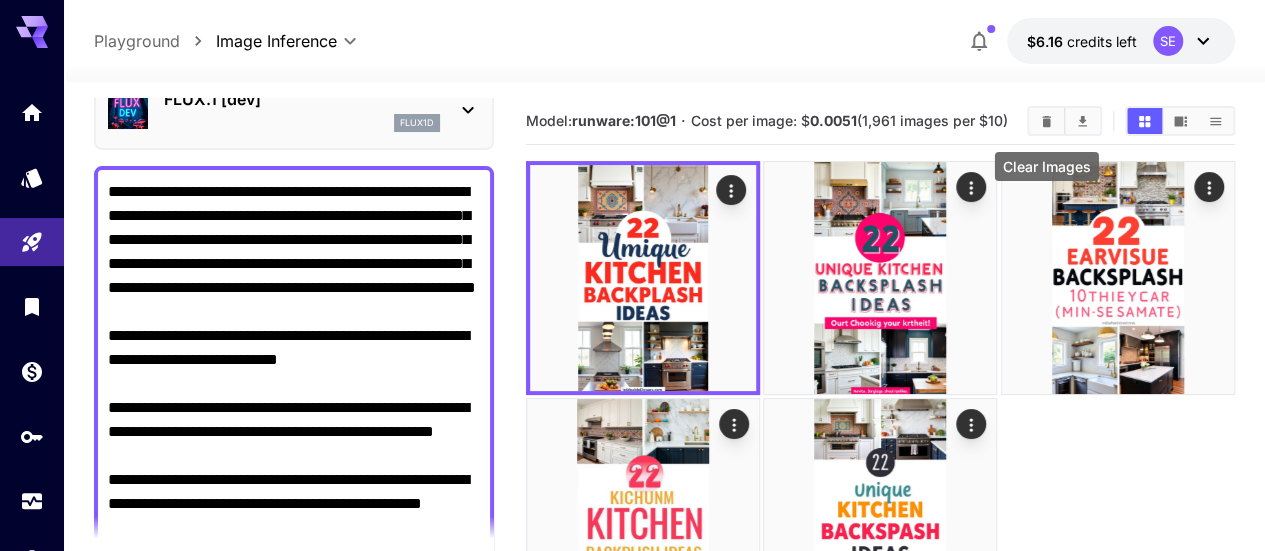 click 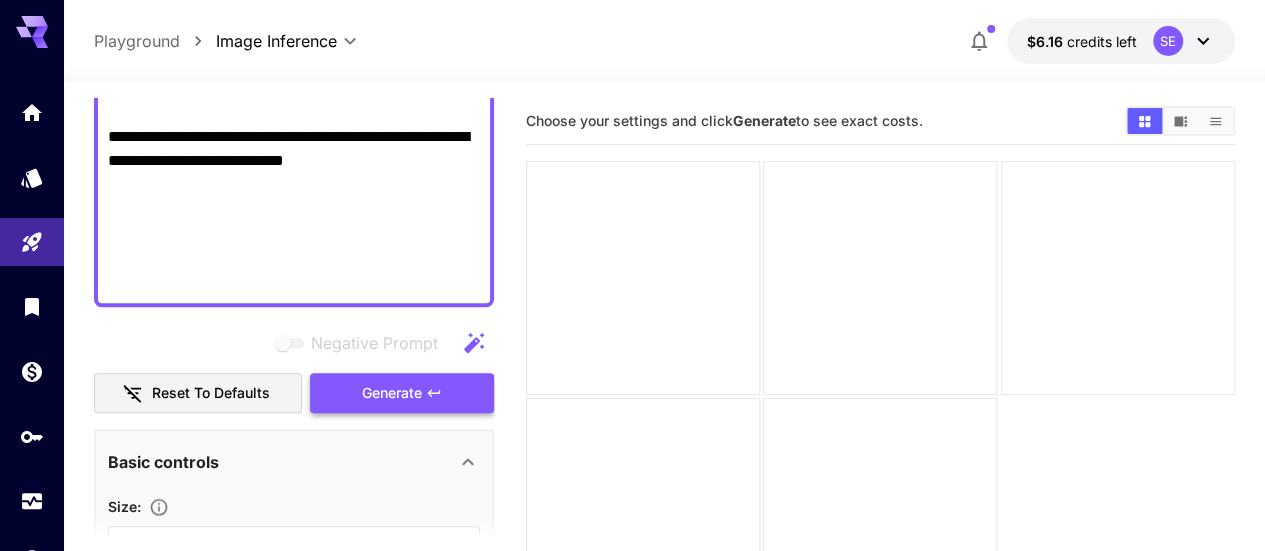 scroll, scrollTop: 700, scrollLeft: 0, axis: vertical 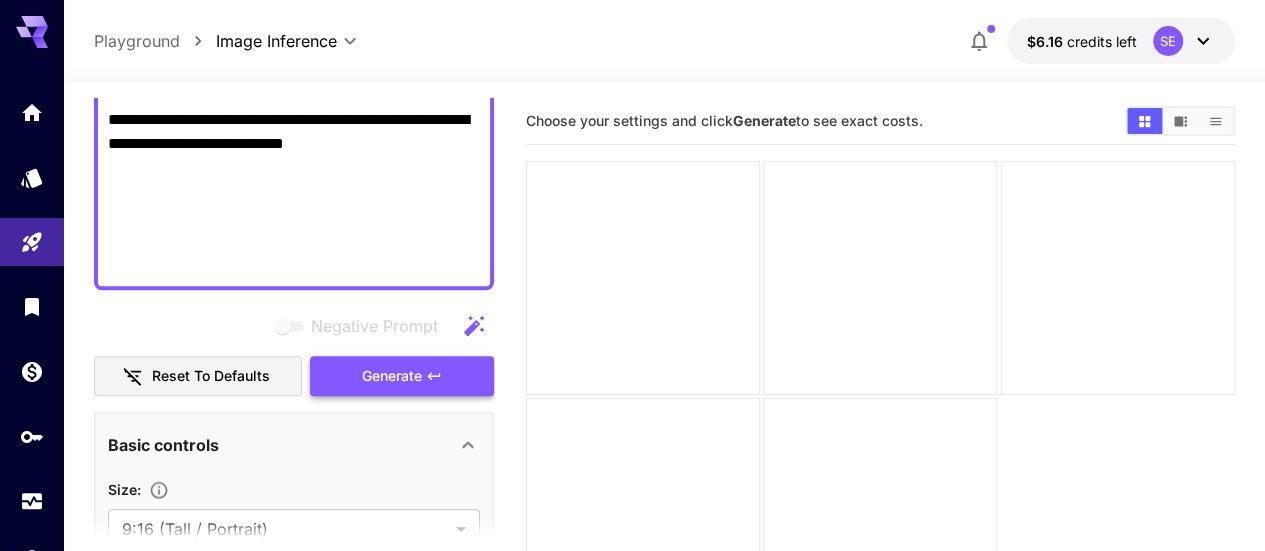 click 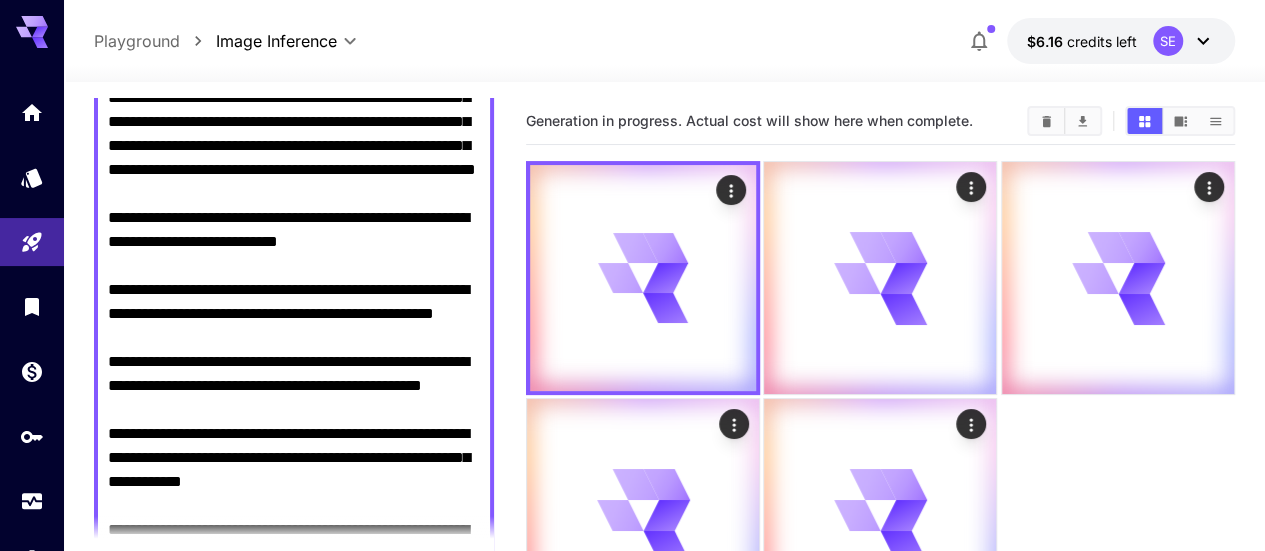 scroll, scrollTop: 100, scrollLeft: 0, axis: vertical 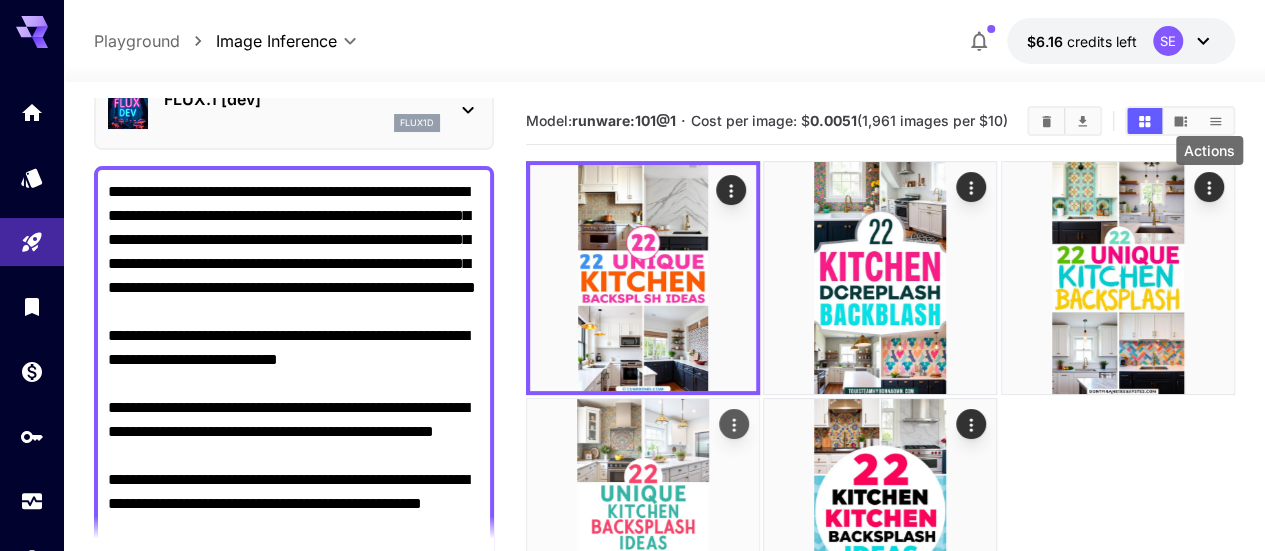 click 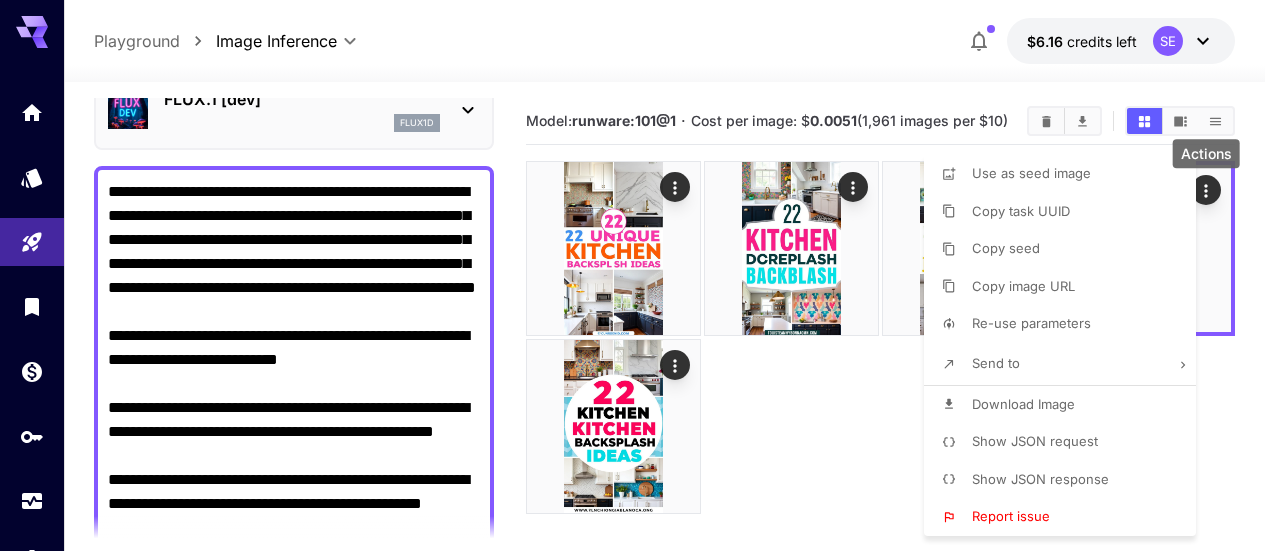 click on "Download Image" at bounding box center (1023, 404) 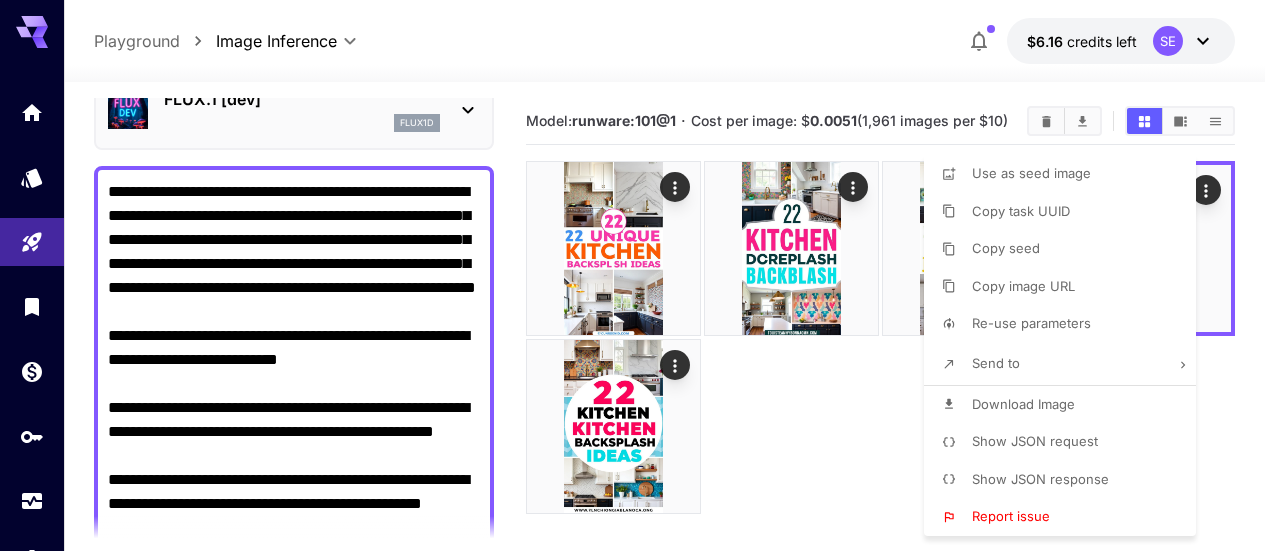 click at bounding box center [640, 275] 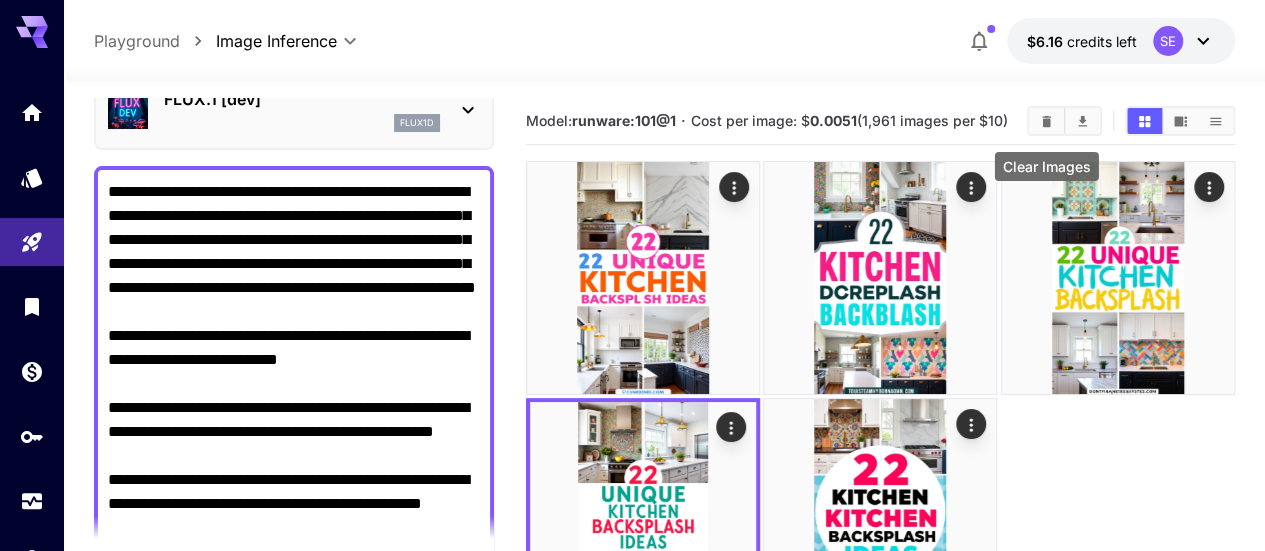 click 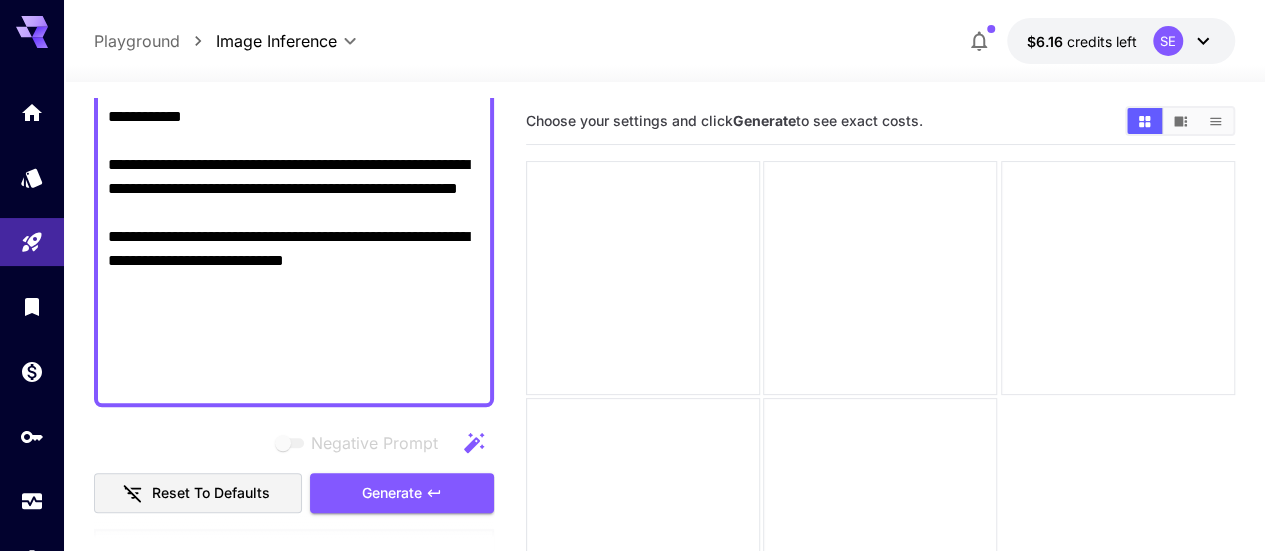 scroll, scrollTop: 800, scrollLeft: 0, axis: vertical 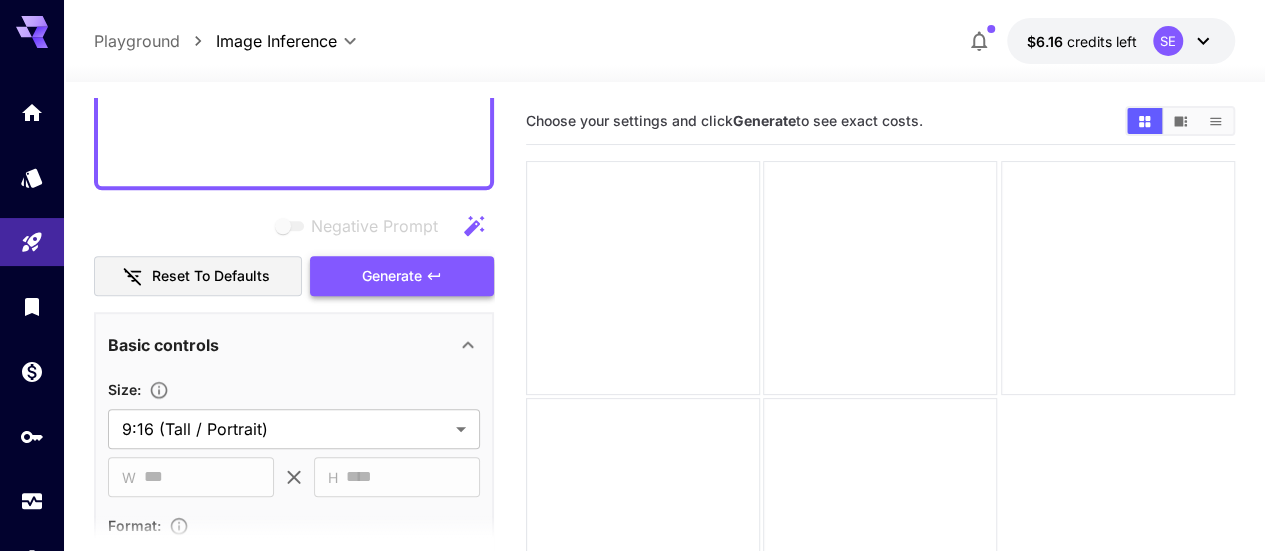 click on "Generate" at bounding box center [402, 276] 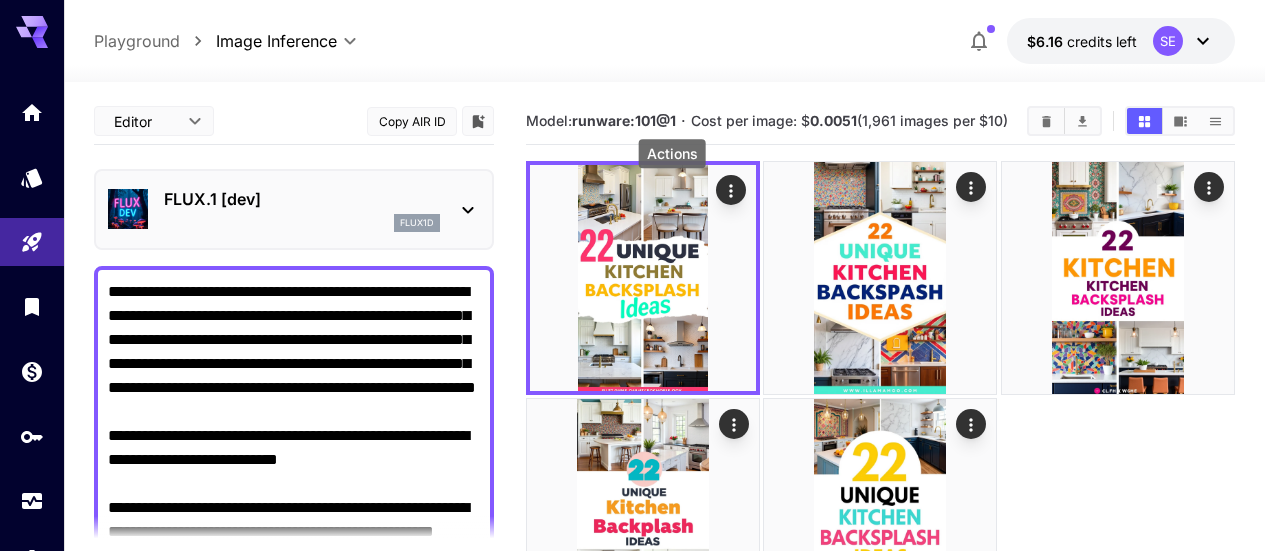 scroll, scrollTop: 0, scrollLeft: 0, axis: both 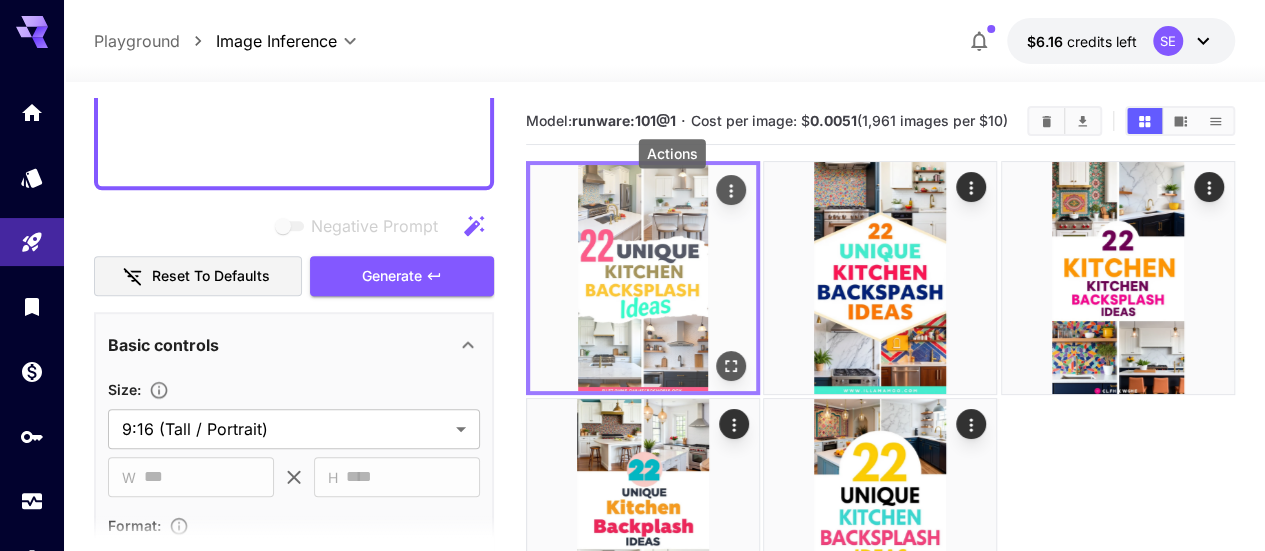 click 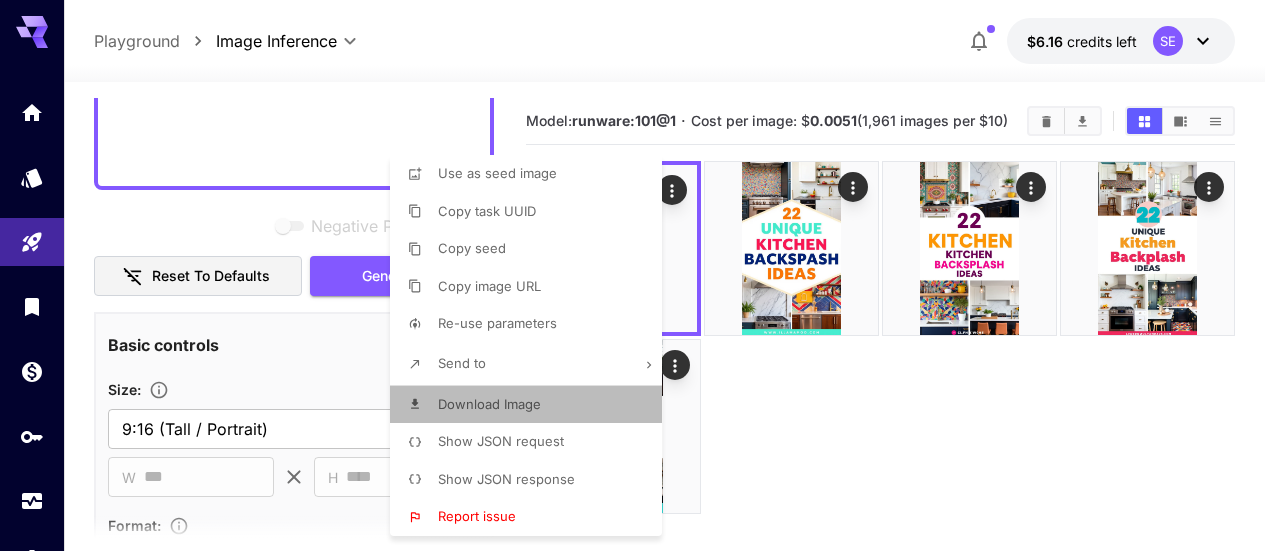 click on "Download Image" at bounding box center [489, 404] 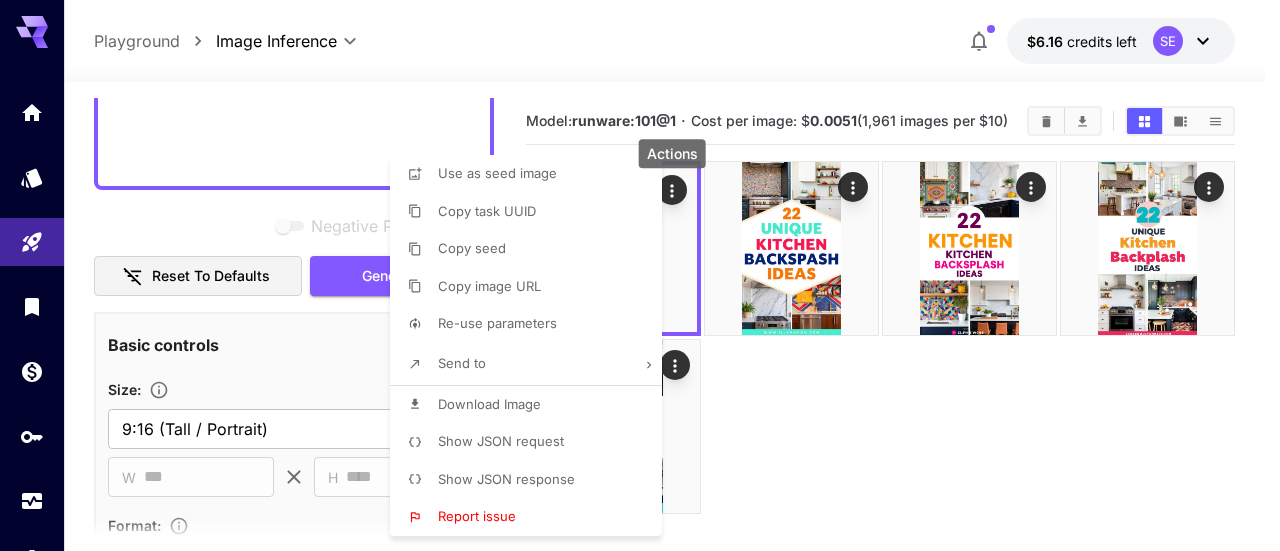 click at bounding box center [640, 275] 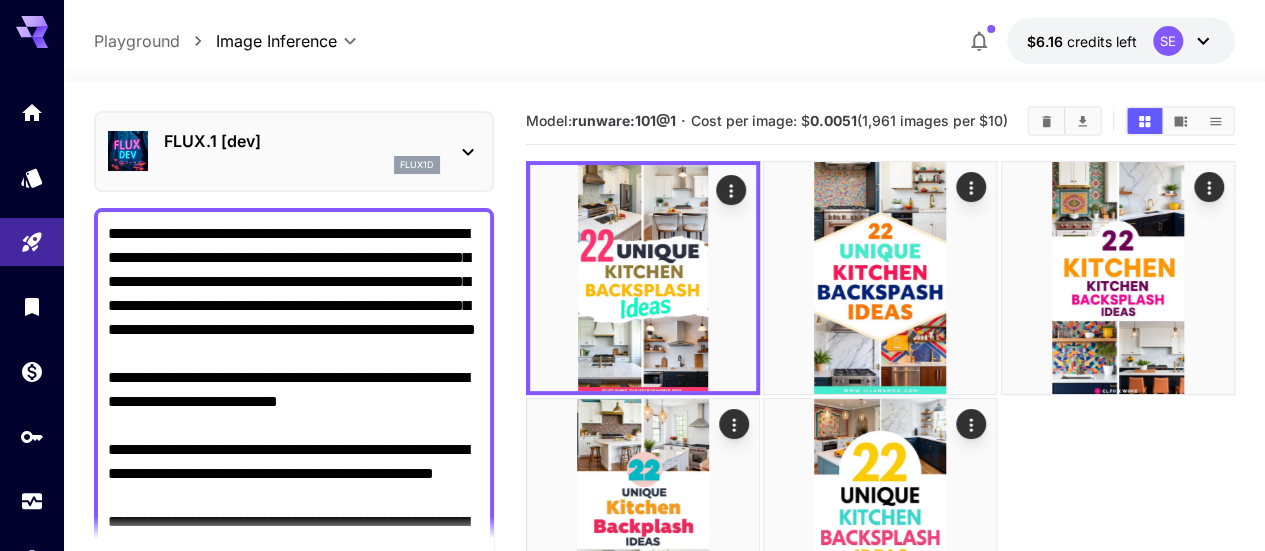 scroll, scrollTop: 0, scrollLeft: 0, axis: both 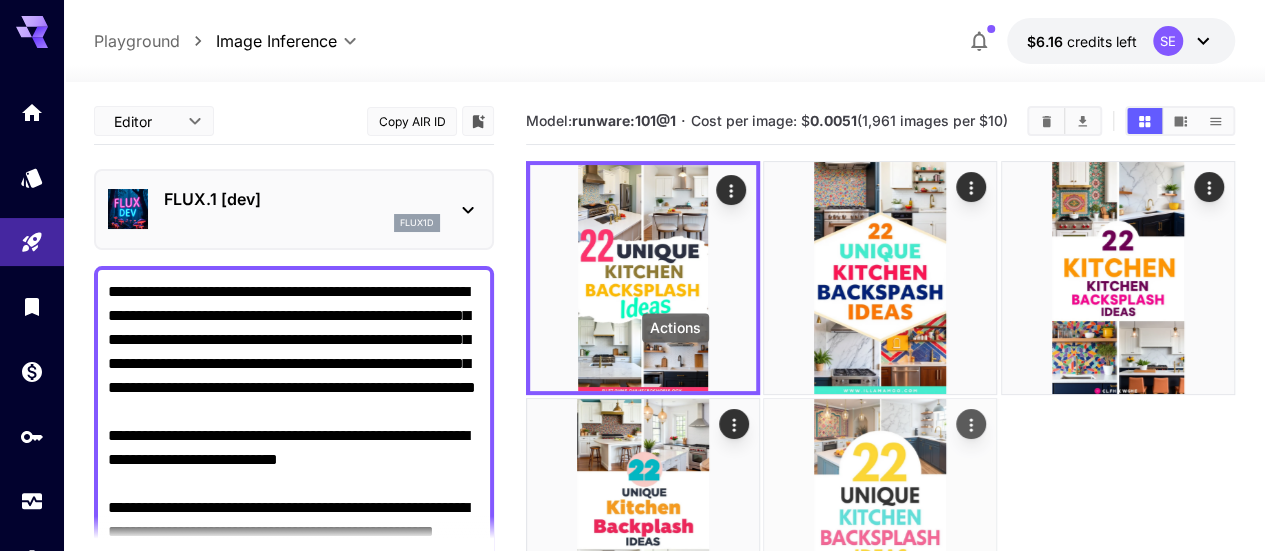 click 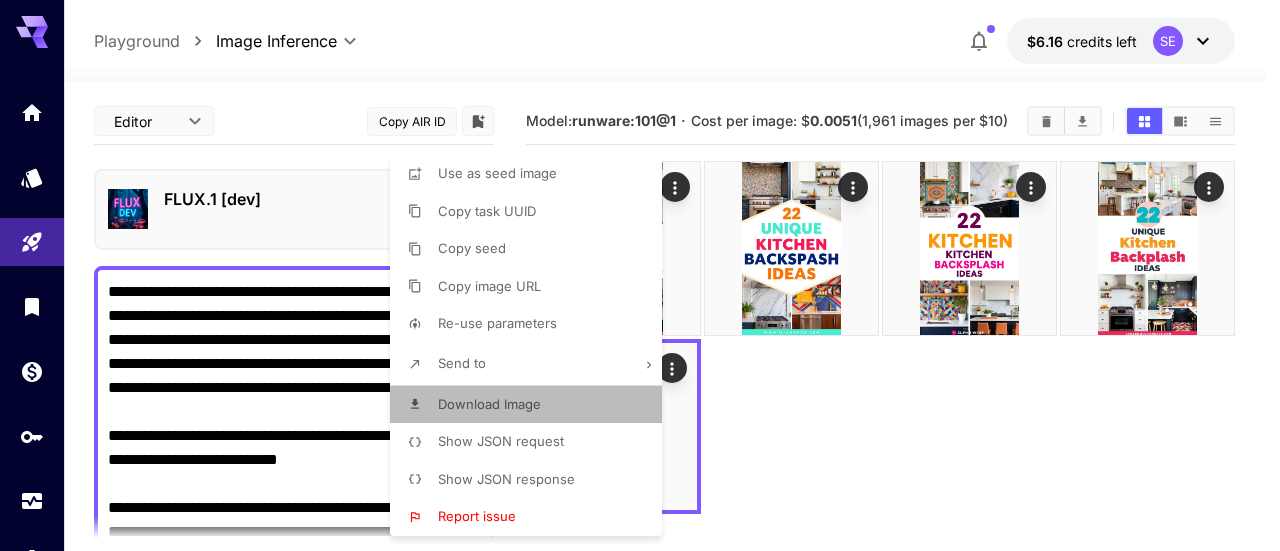 click on "Download Image" at bounding box center [532, 405] 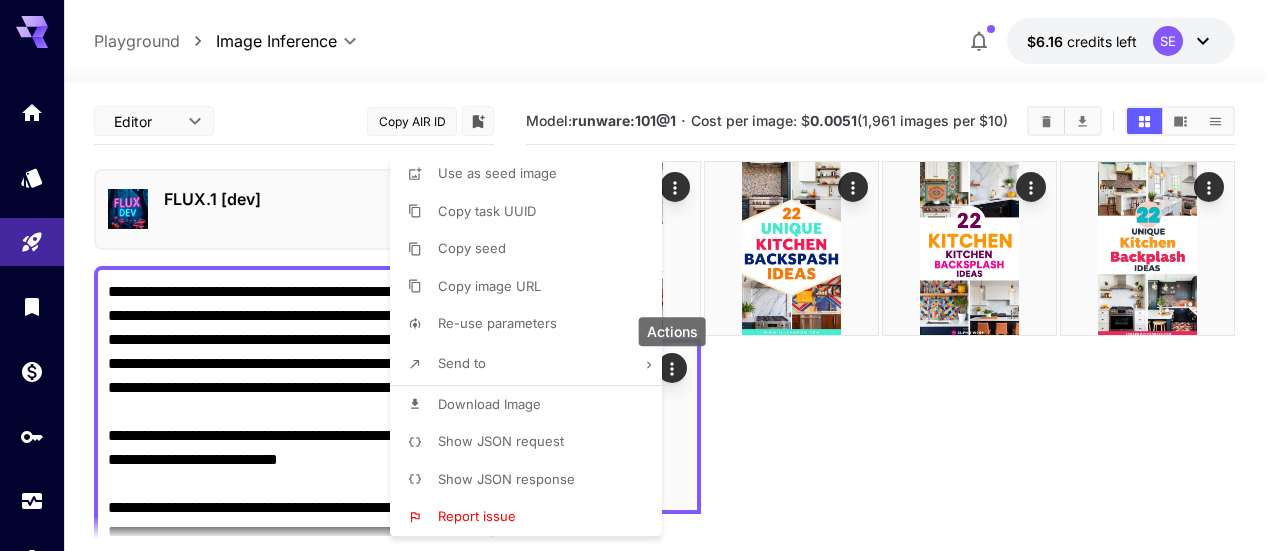 click at bounding box center [640, 275] 